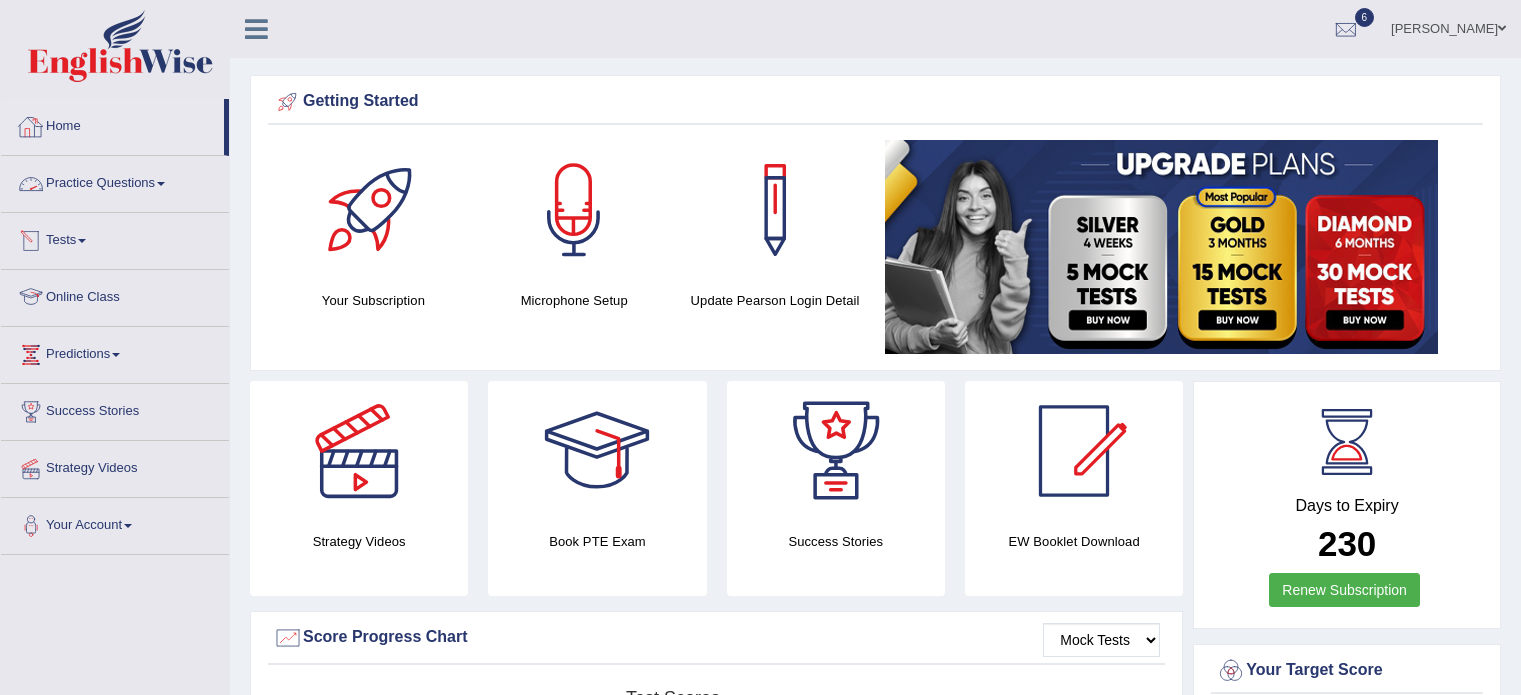scroll, scrollTop: 0, scrollLeft: 0, axis: both 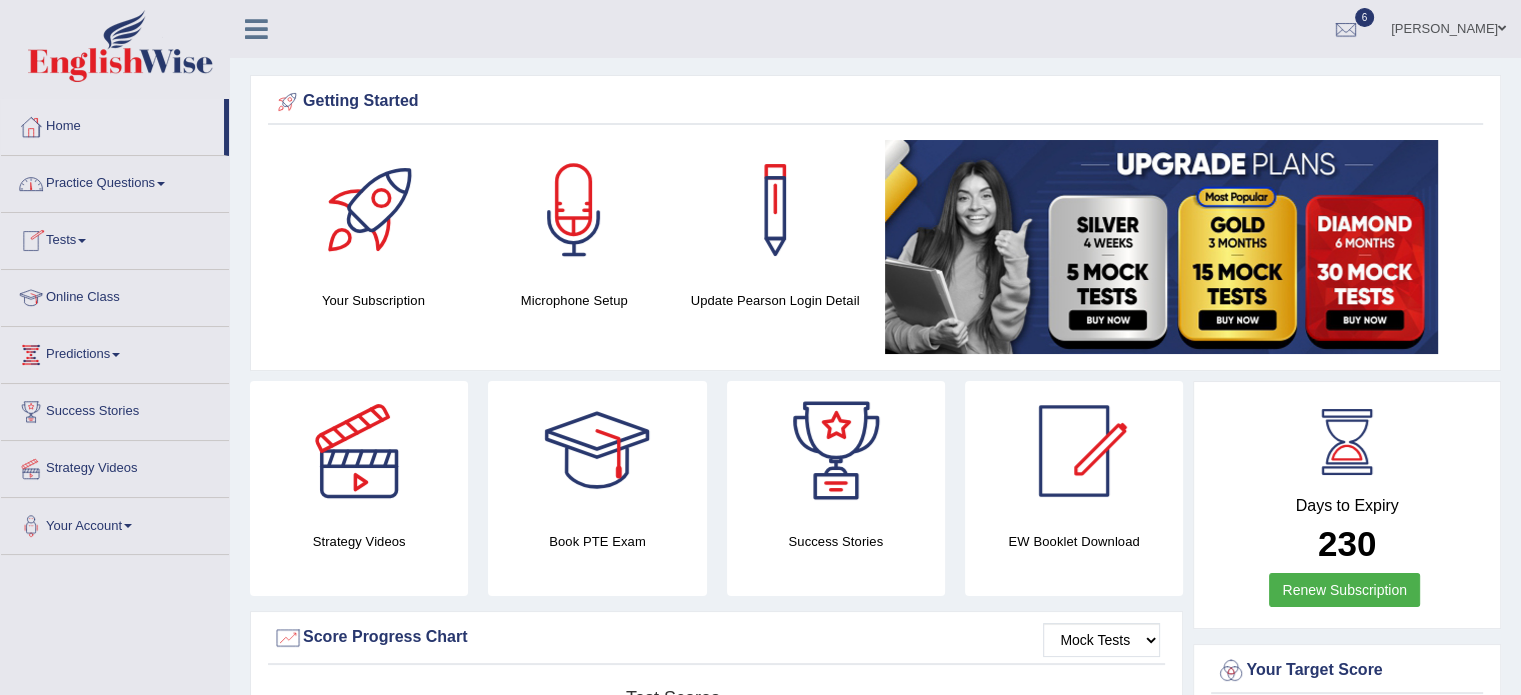 drag, startPoint x: 0, startPoint y: 0, endPoint x: 96, endPoint y: 240, distance: 258.4879 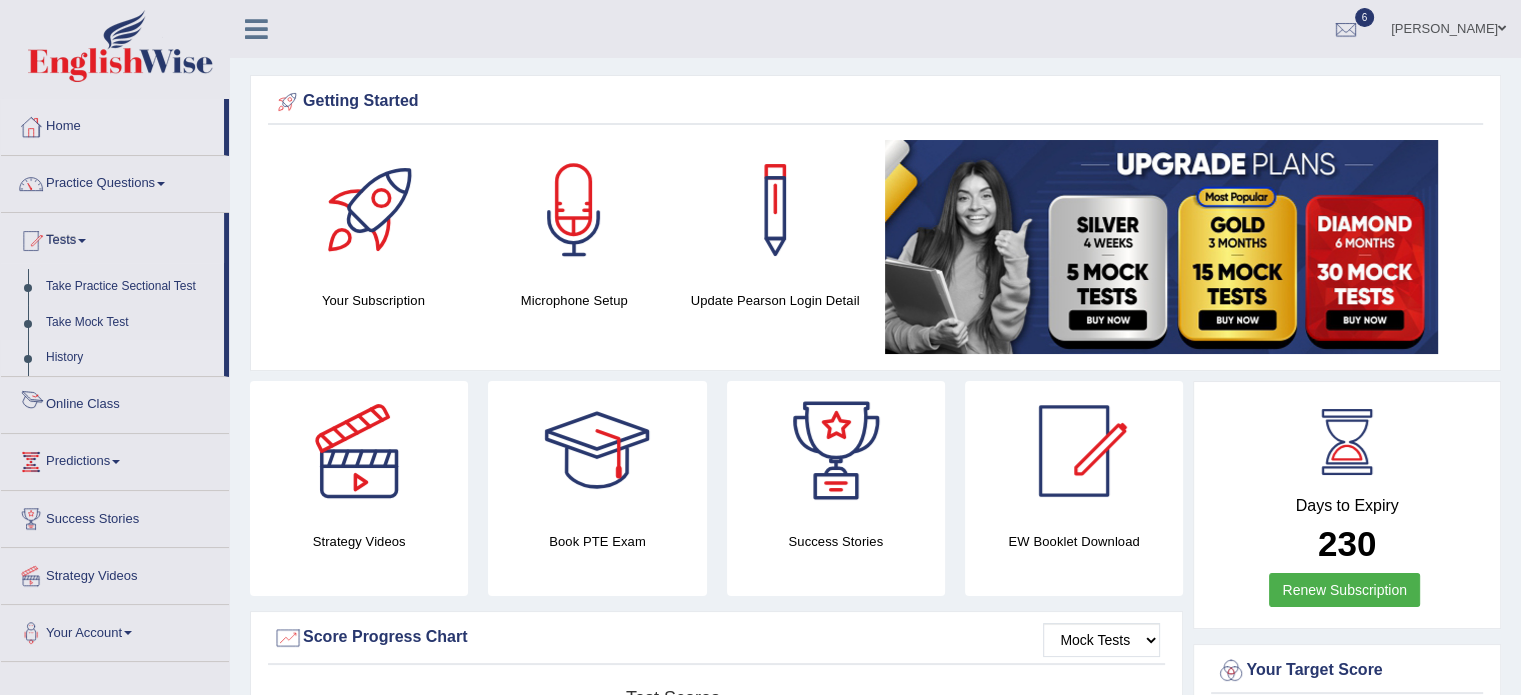 click on "History" at bounding box center [130, 358] 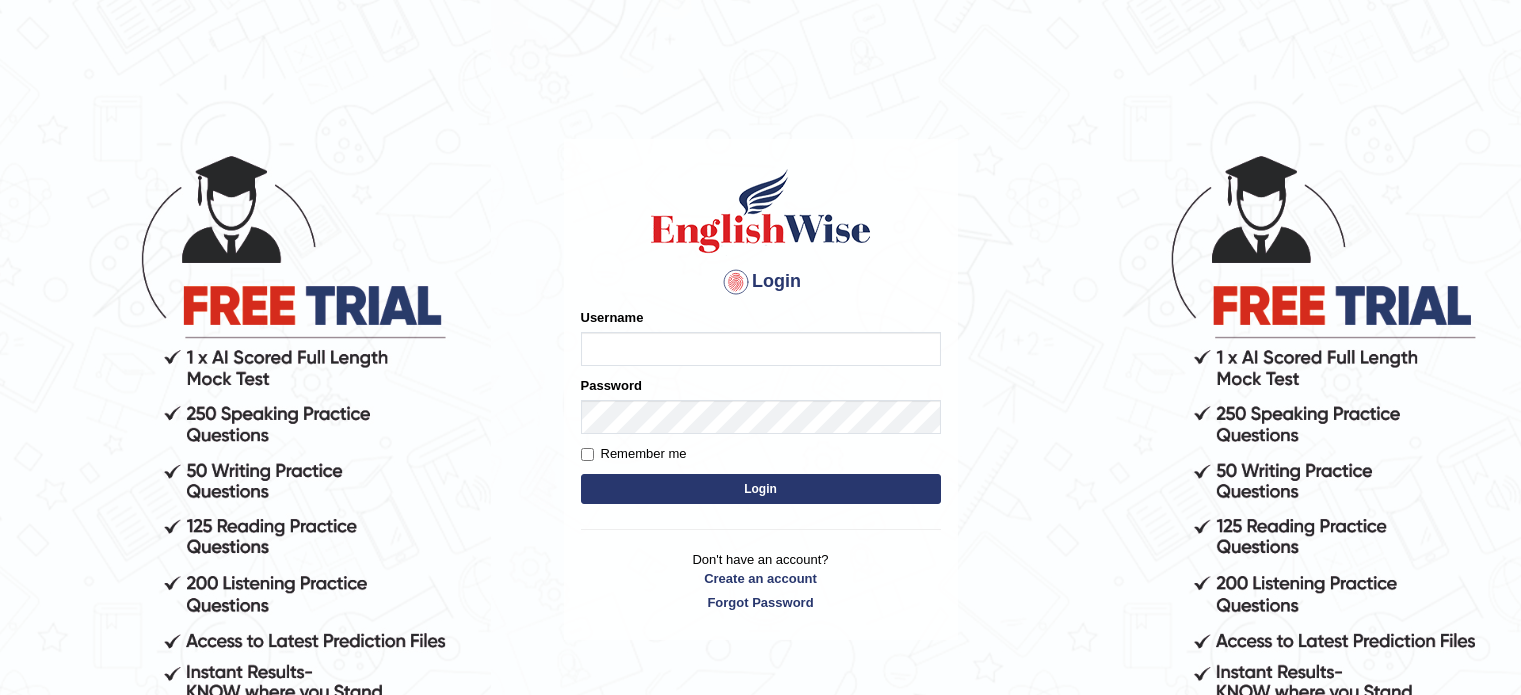 scroll, scrollTop: 0, scrollLeft: 0, axis: both 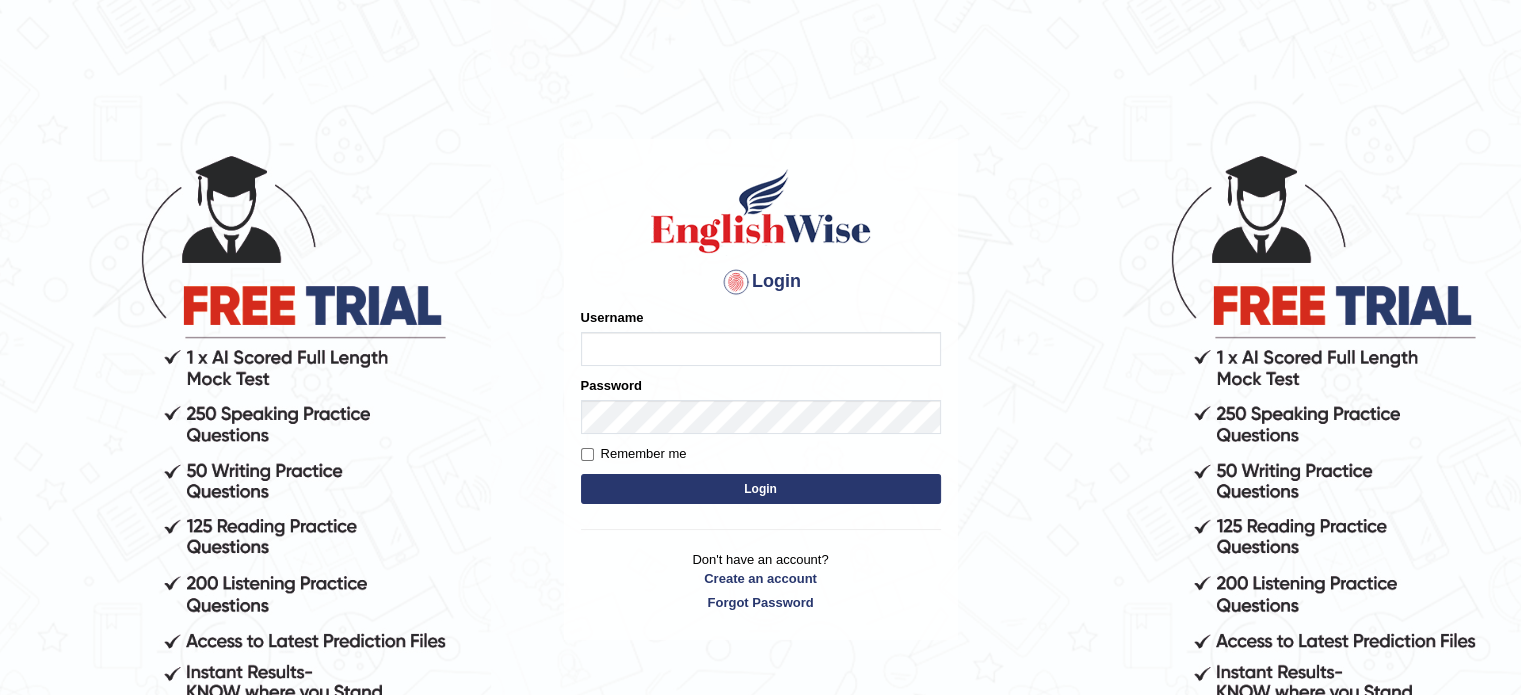 type on "[PERSON_NAME]" 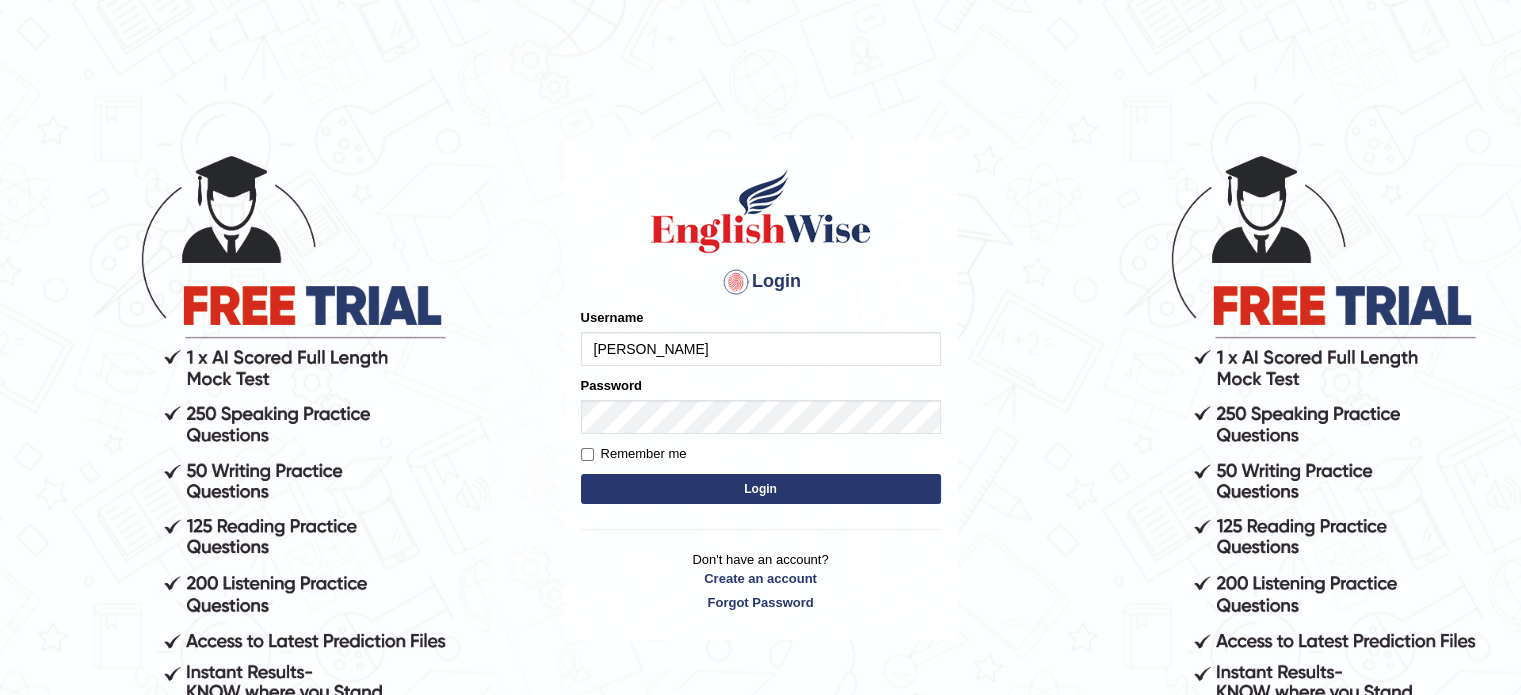 click on "Login" at bounding box center [761, 489] 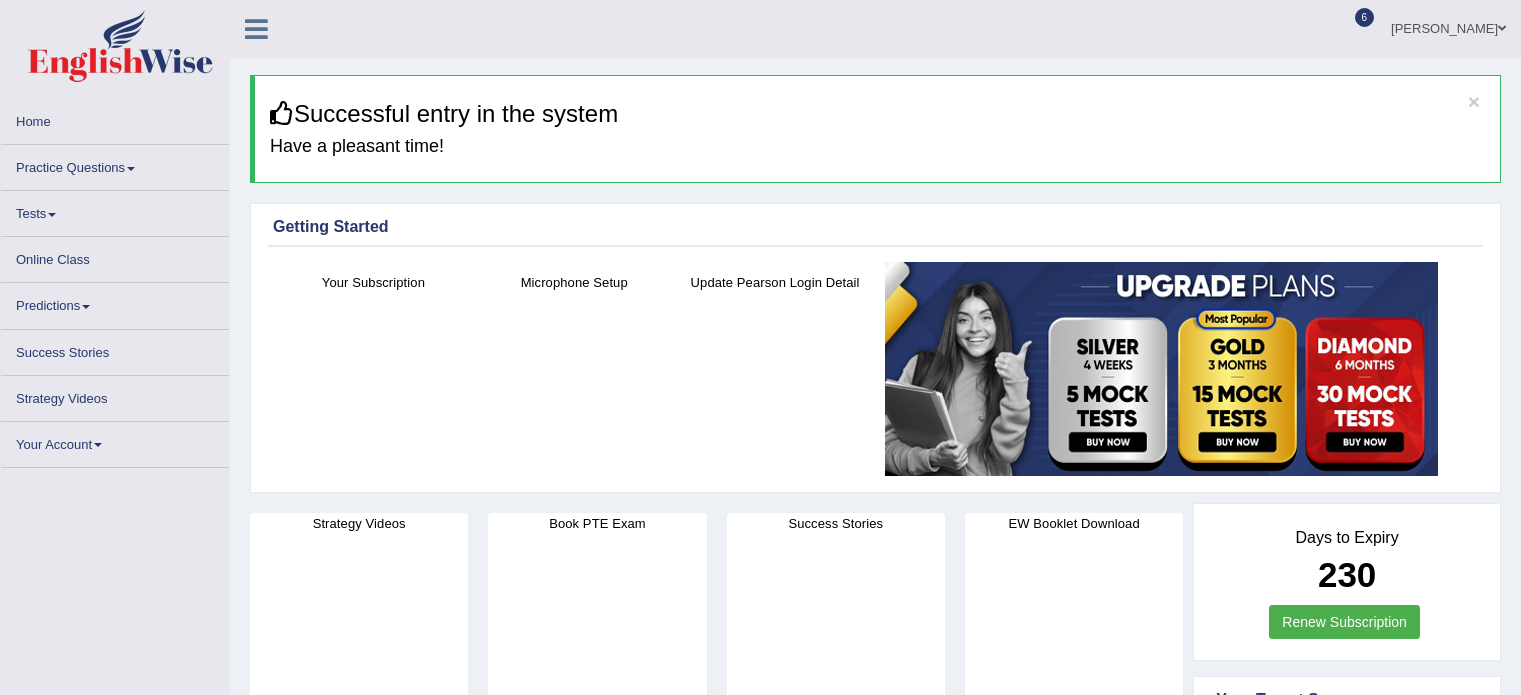 scroll, scrollTop: 0, scrollLeft: 0, axis: both 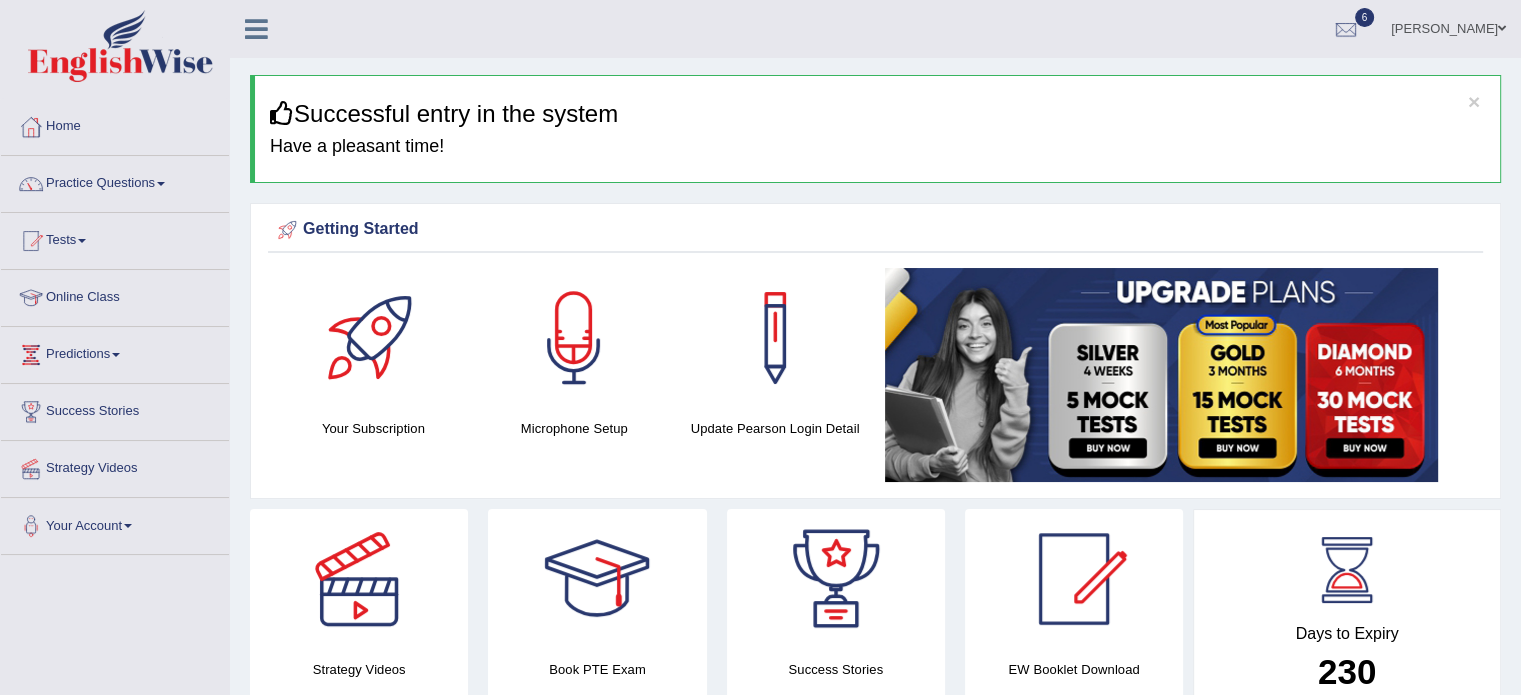 click on "Tests" at bounding box center (115, 238) 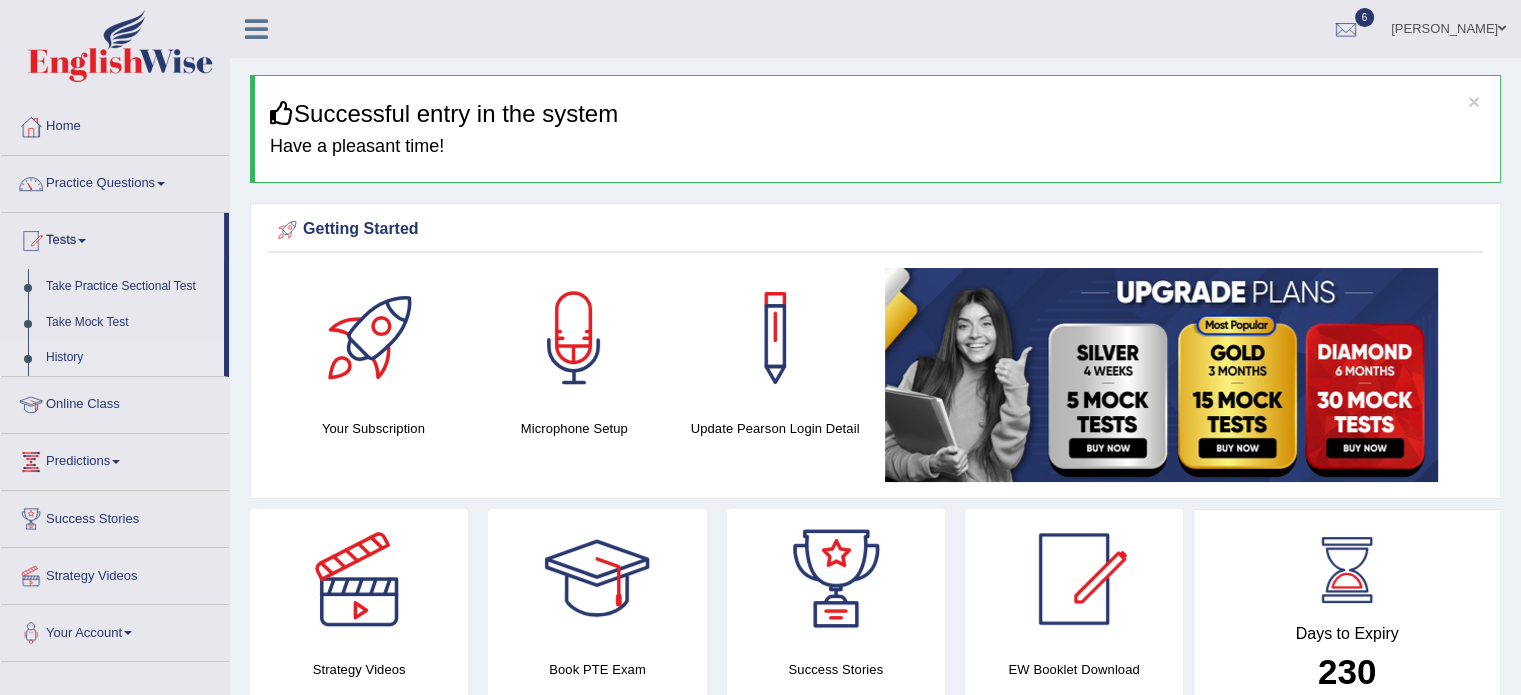 click on "History" at bounding box center [130, 358] 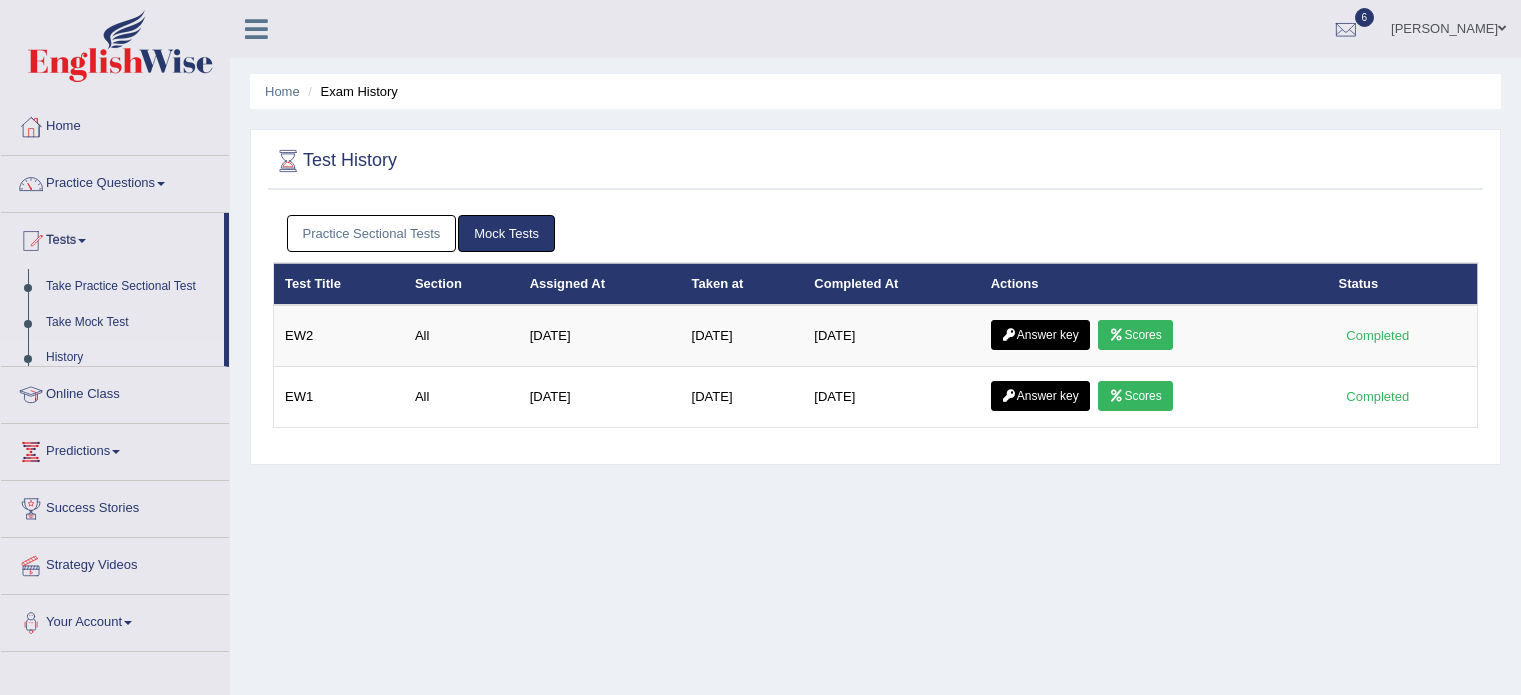 scroll, scrollTop: 0, scrollLeft: 0, axis: both 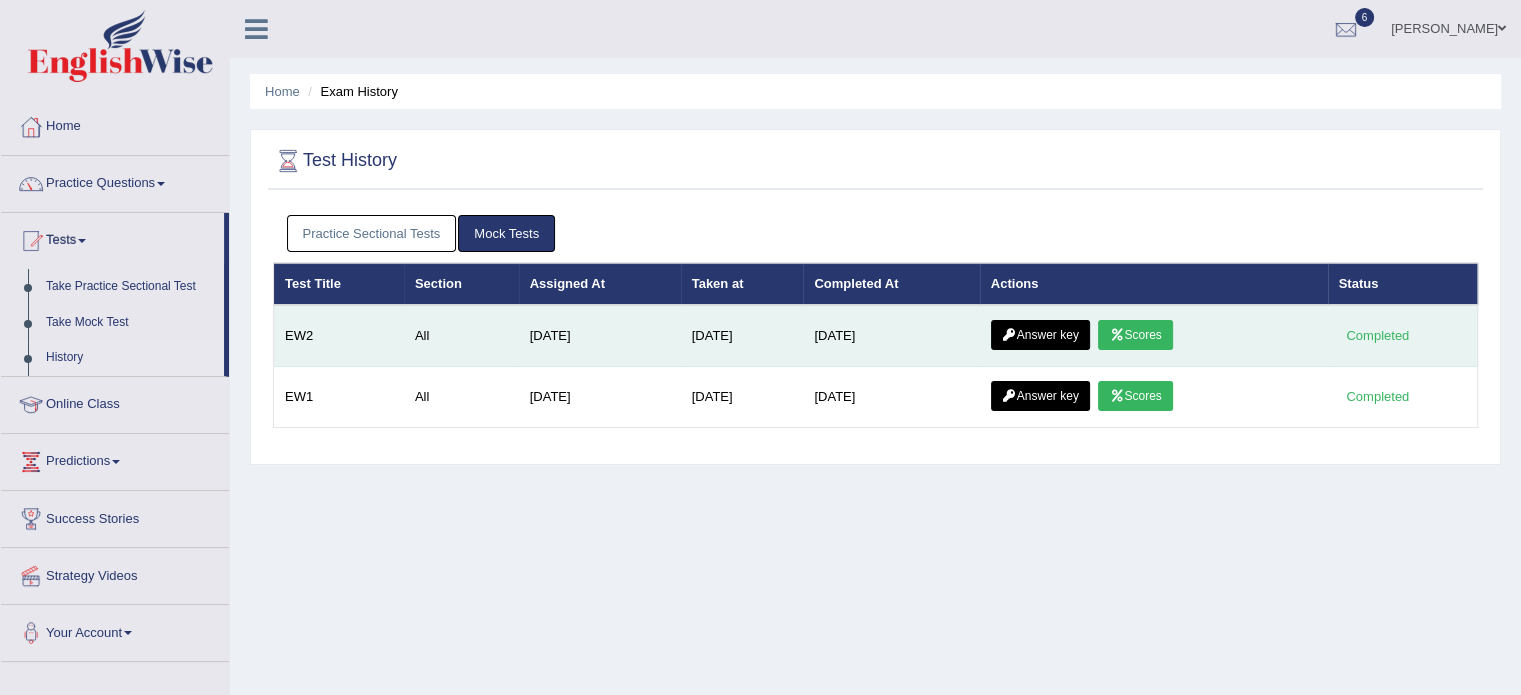click on "Answer key" at bounding box center [1040, 335] 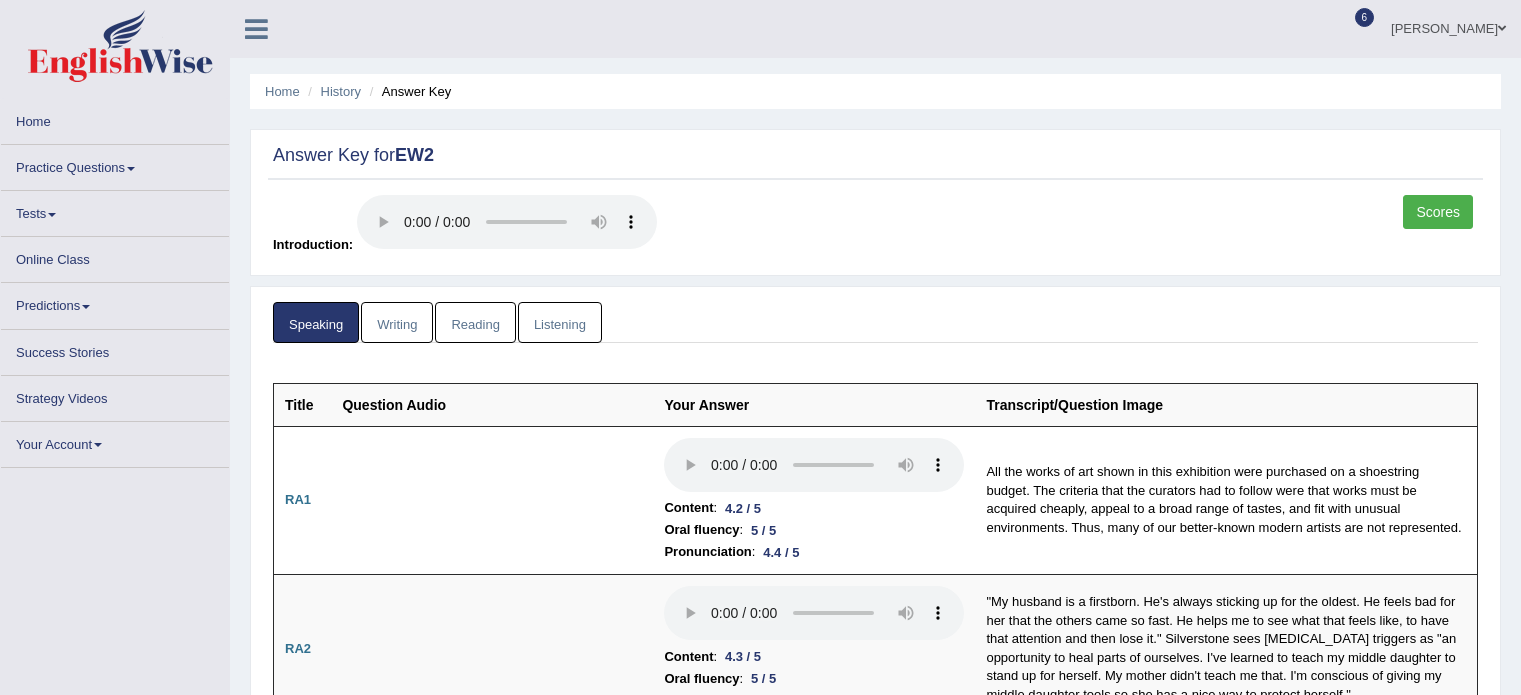 scroll, scrollTop: 0, scrollLeft: 0, axis: both 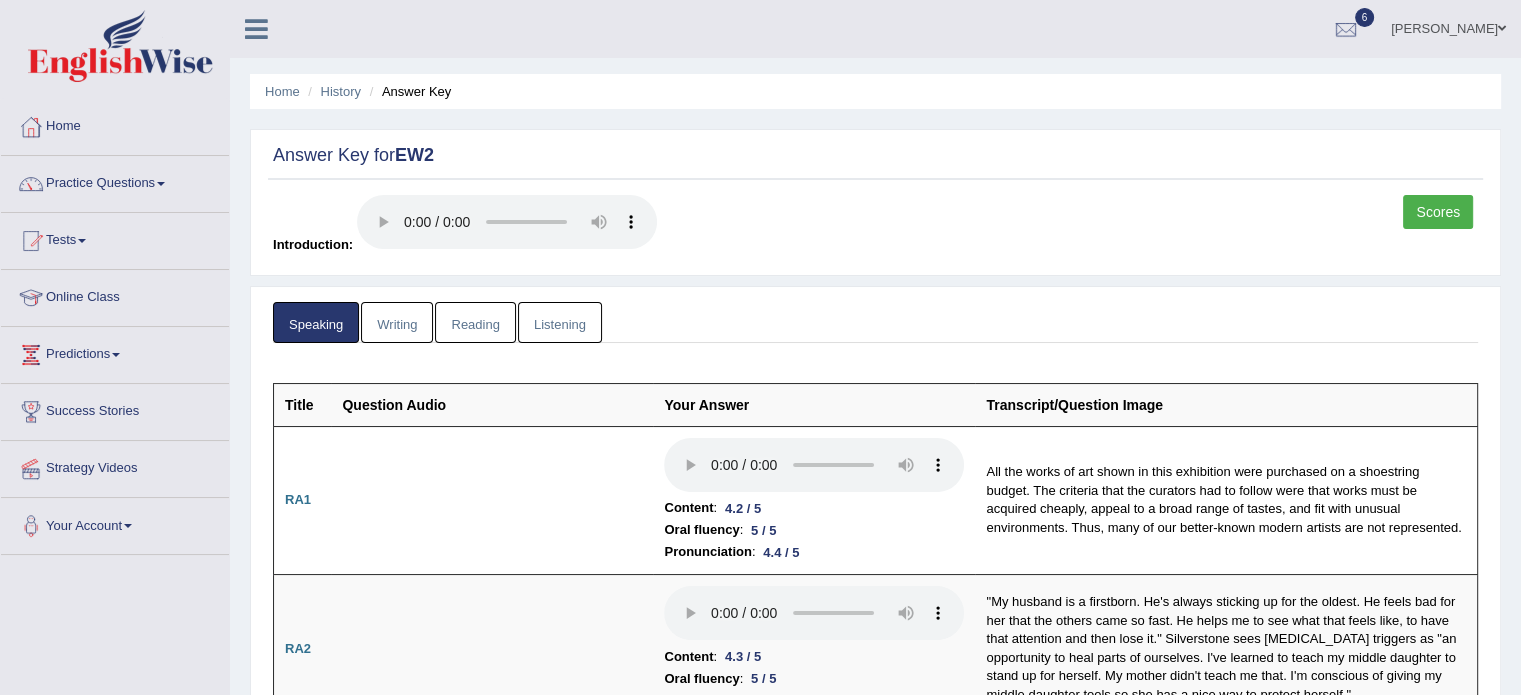 click on "Writing" at bounding box center (397, 322) 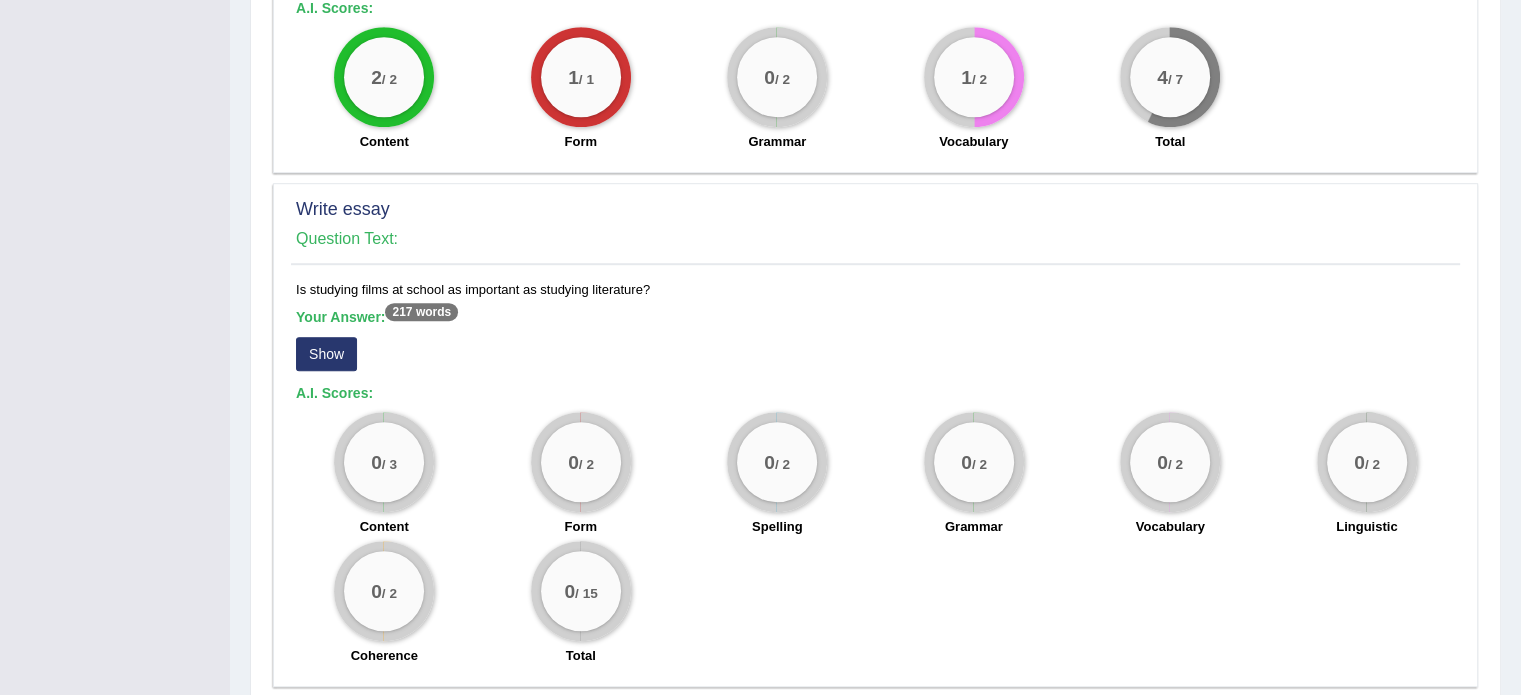 scroll, scrollTop: 1376, scrollLeft: 0, axis: vertical 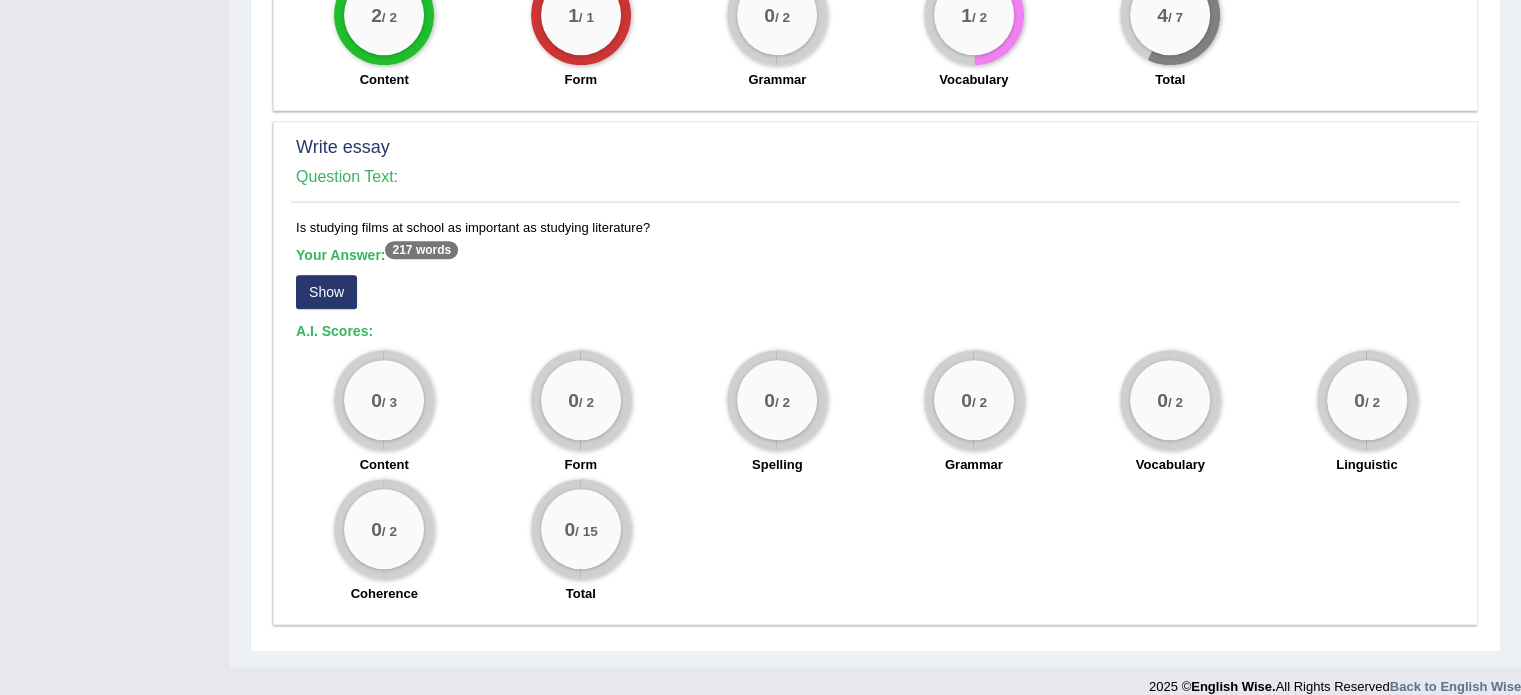 click on "Show" at bounding box center (326, 292) 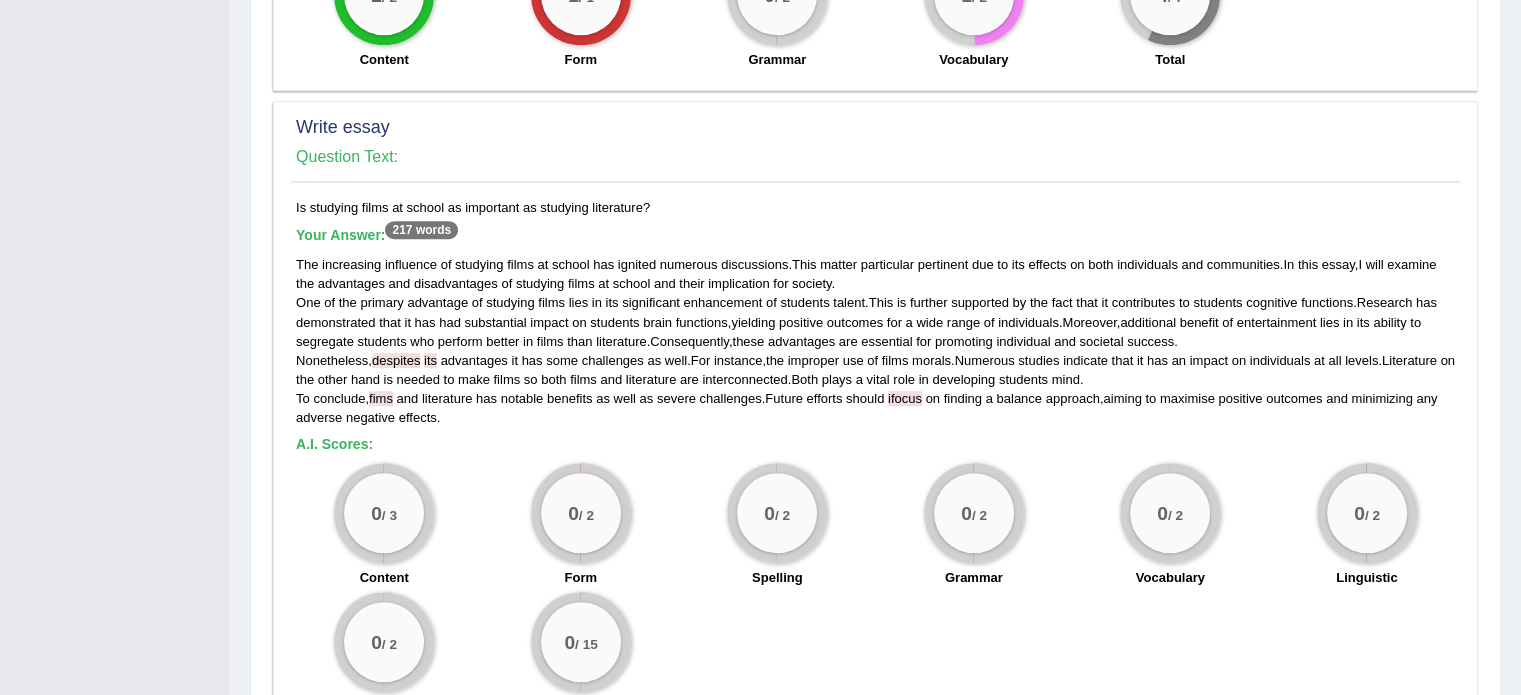 scroll, scrollTop: 1509, scrollLeft: 0, axis: vertical 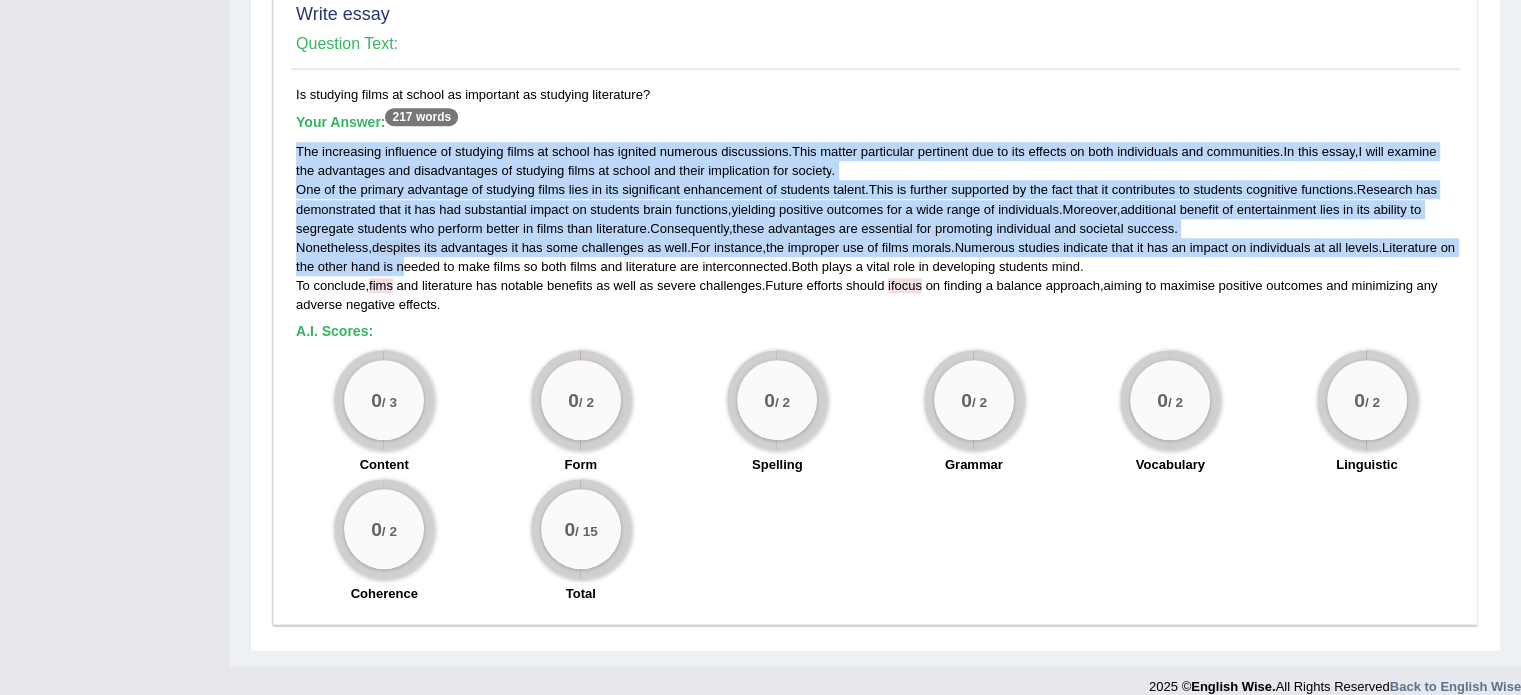 drag, startPoint x: 296, startPoint y: 123, endPoint x: 419, endPoint y: 236, distance: 167.02695 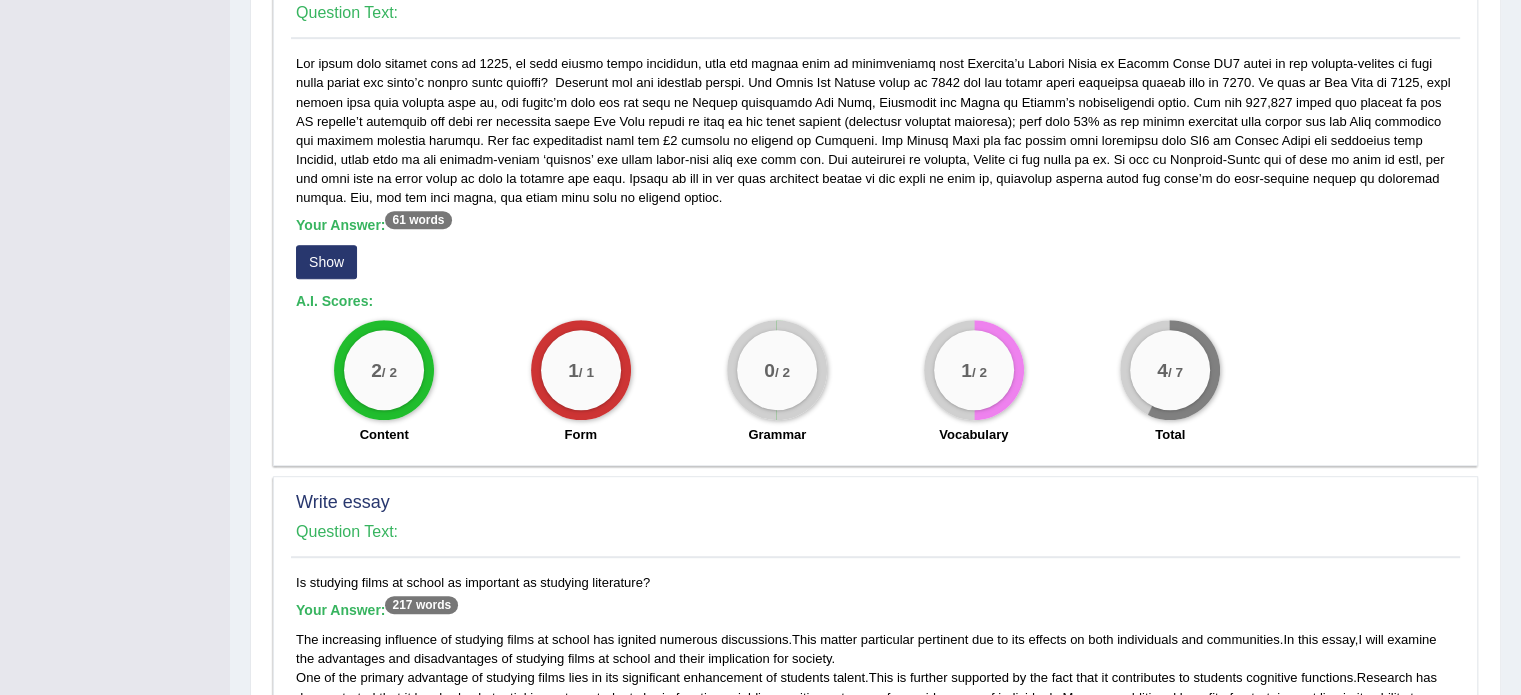 scroll, scrollTop: 1020, scrollLeft: 0, axis: vertical 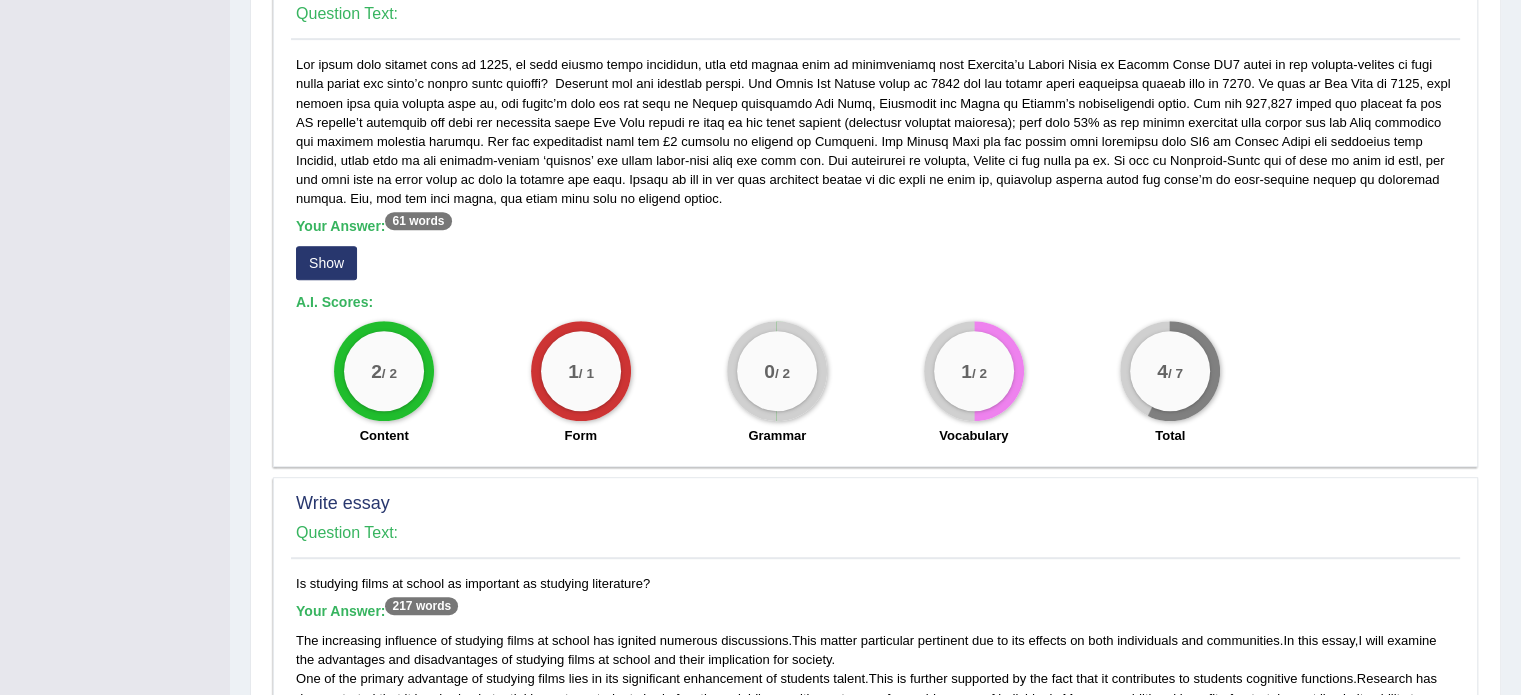 click on "Show" at bounding box center (326, 263) 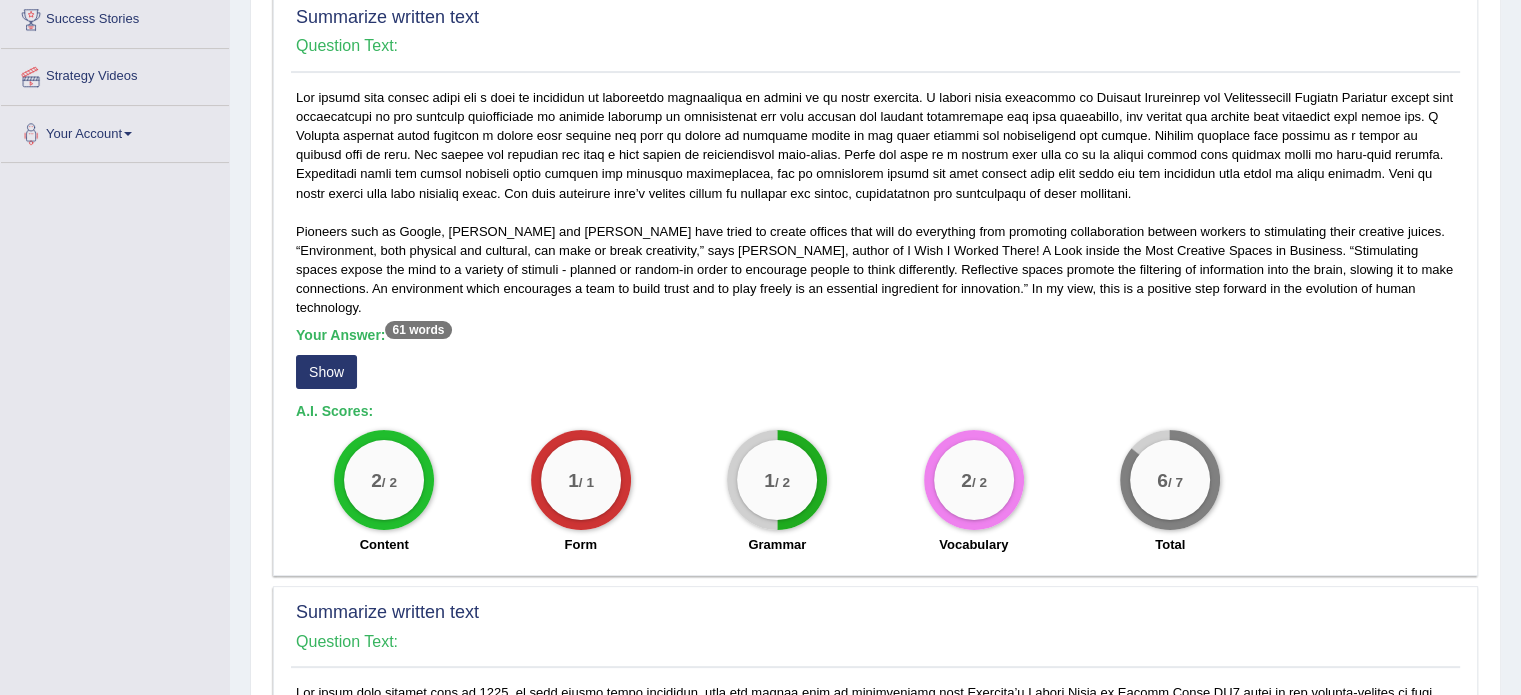 scroll, scrollTop: 392, scrollLeft: 0, axis: vertical 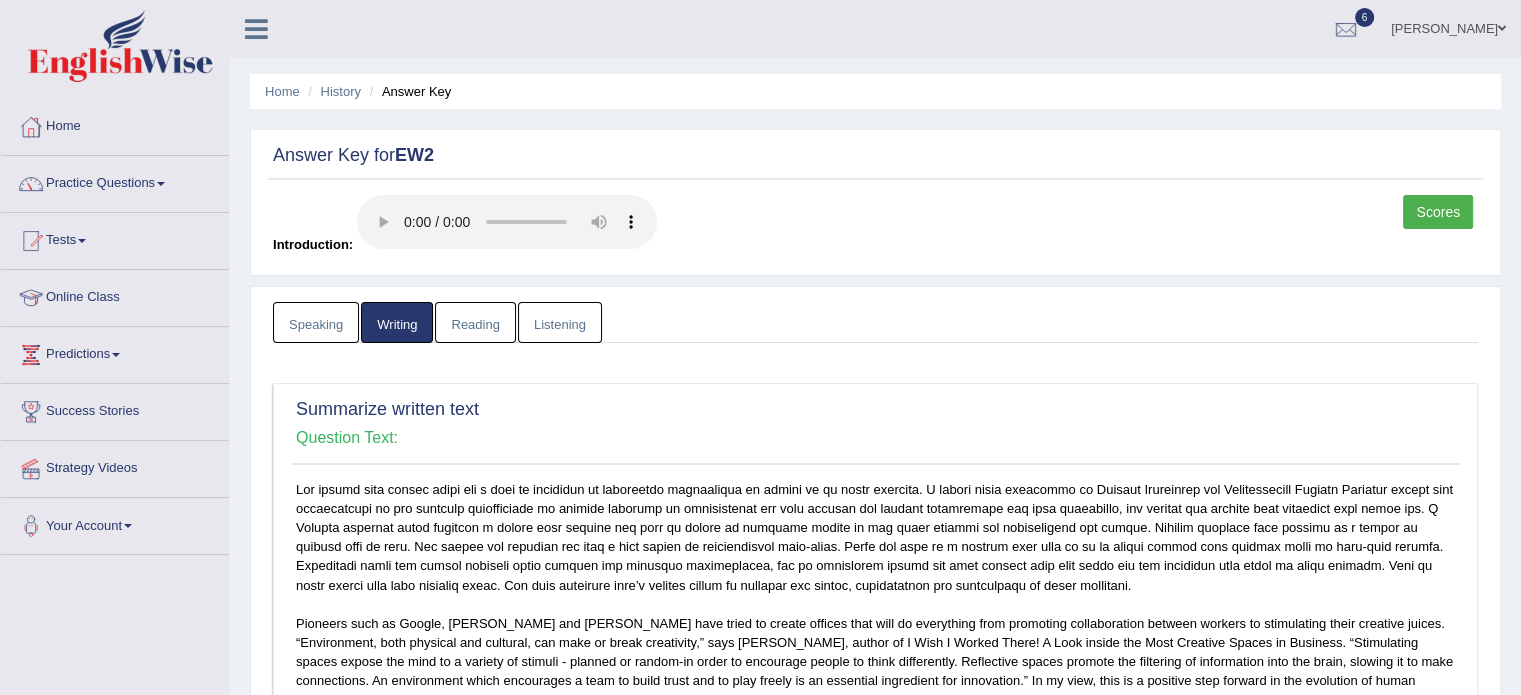 click on "Reading" at bounding box center (475, 322) 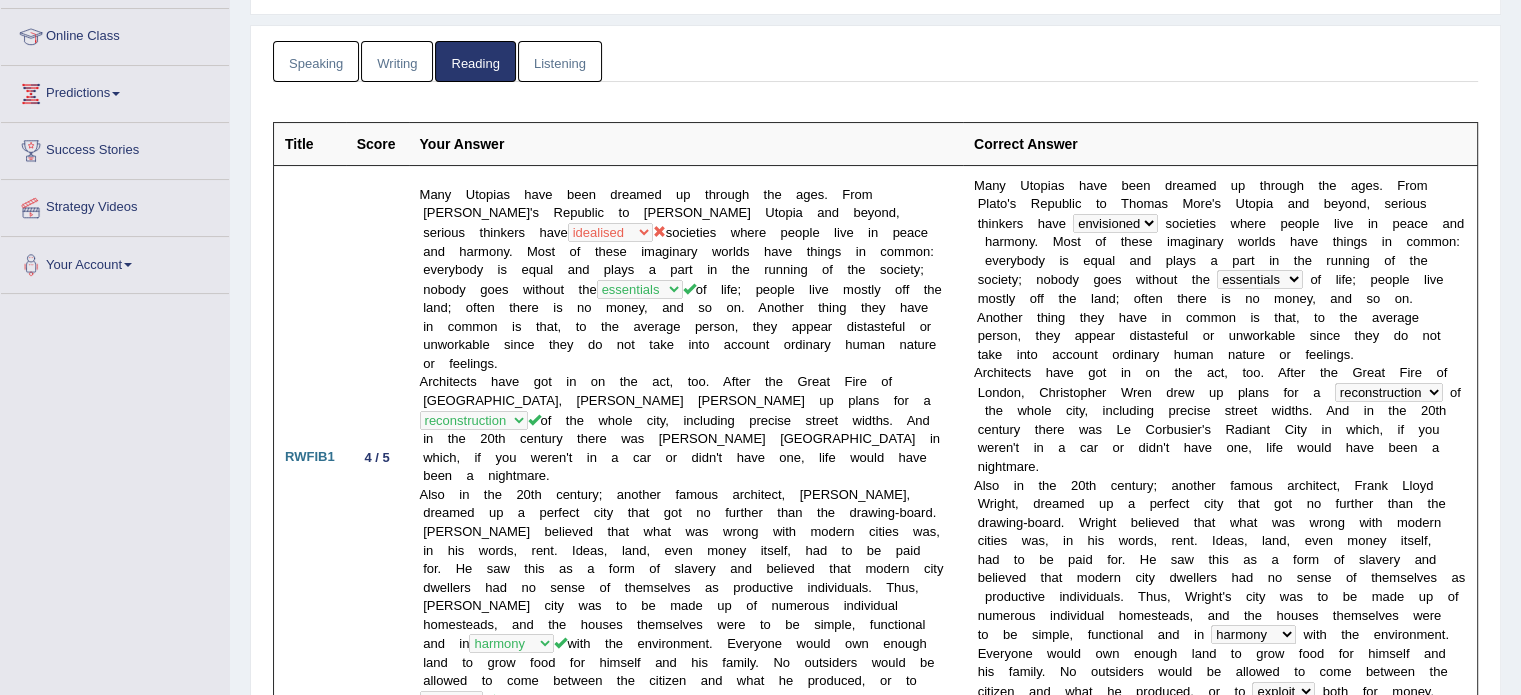 scroll, scrollTop: 0, scrollLeft: 0, axis: both 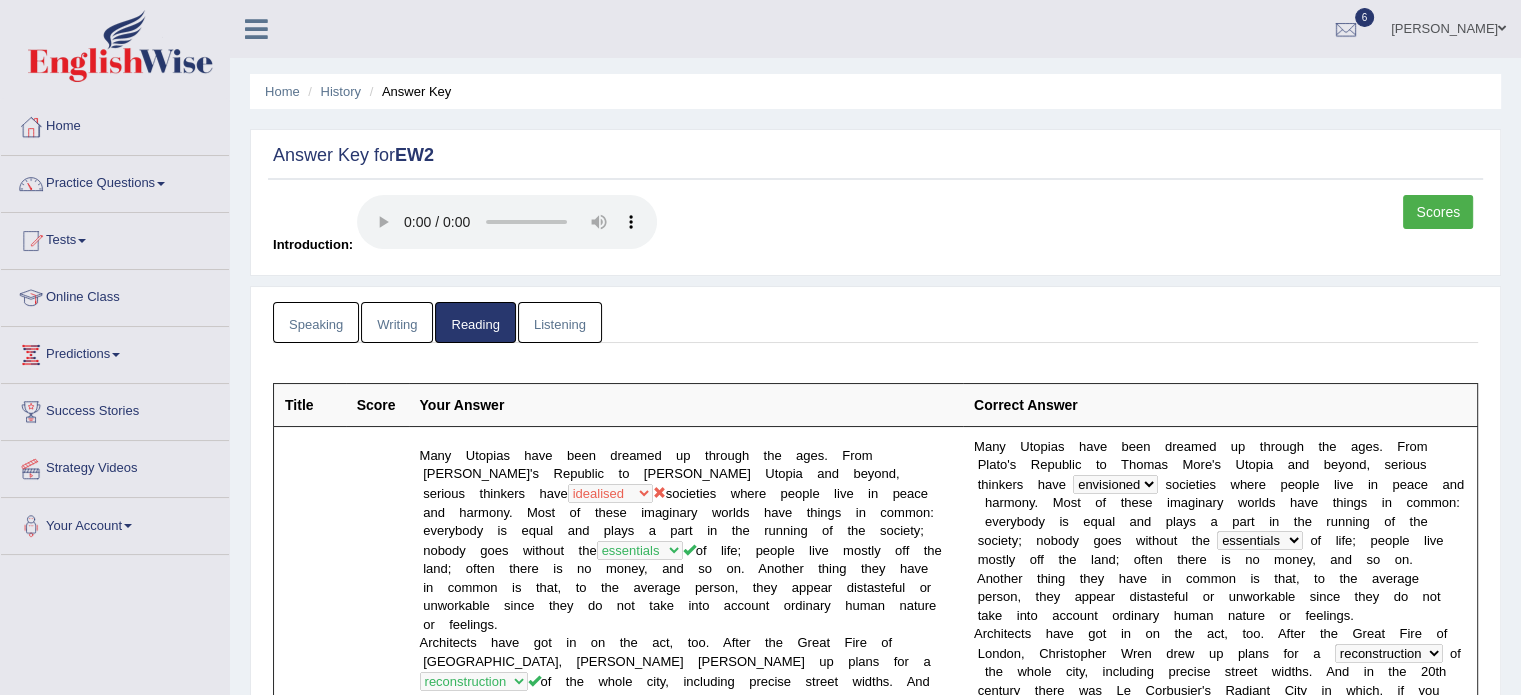 click on "Practice Questions" at bounding box center [115, 181] 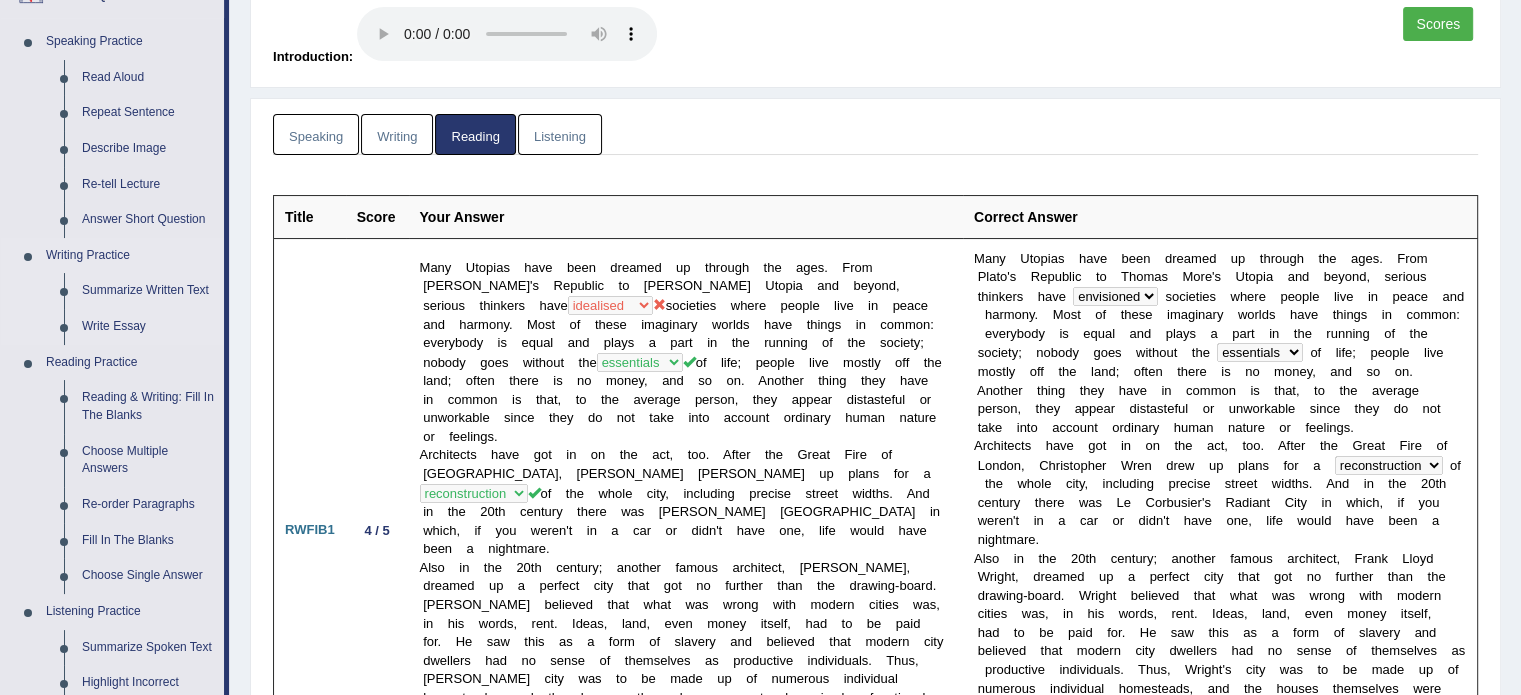 scroll, scrollTop: 187, scrollLeft: 0, axis: vertical 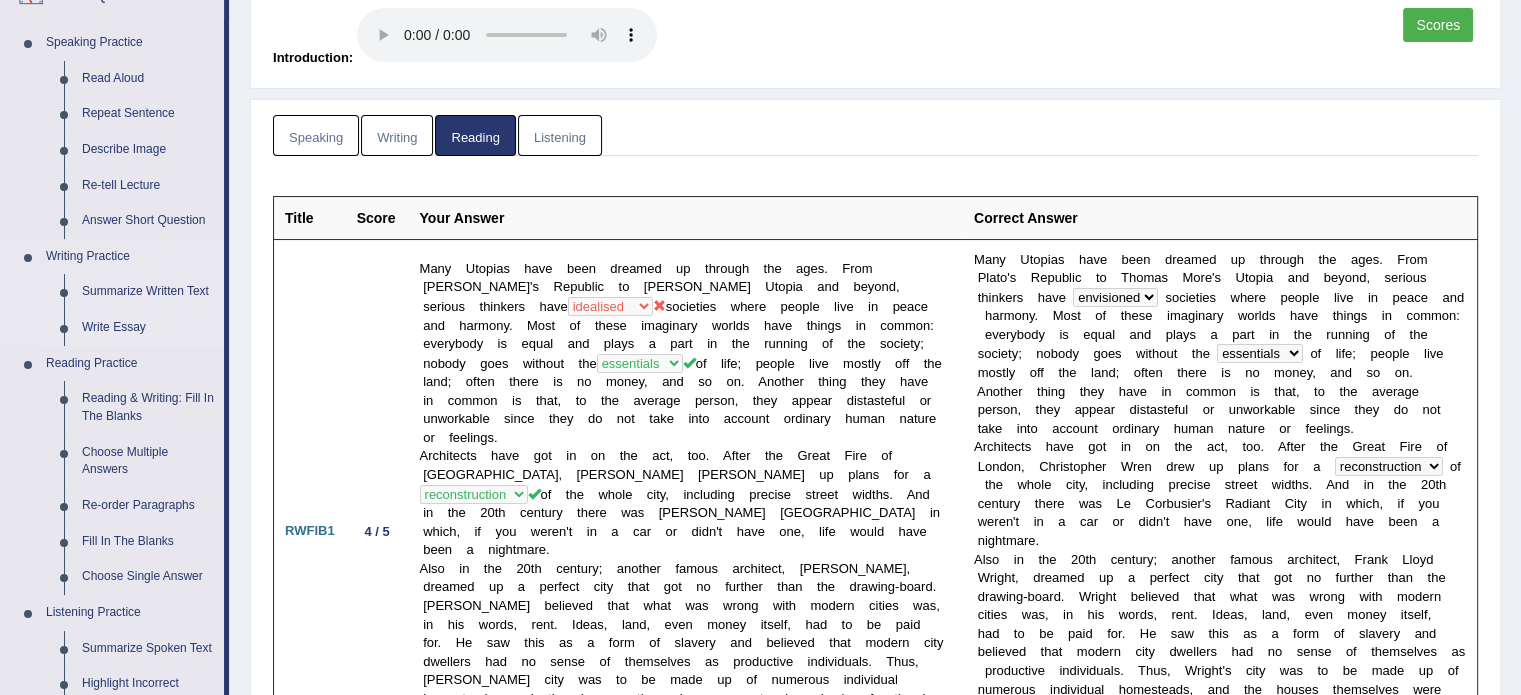 click on "Write Essay" at bounding box center (148, 328) 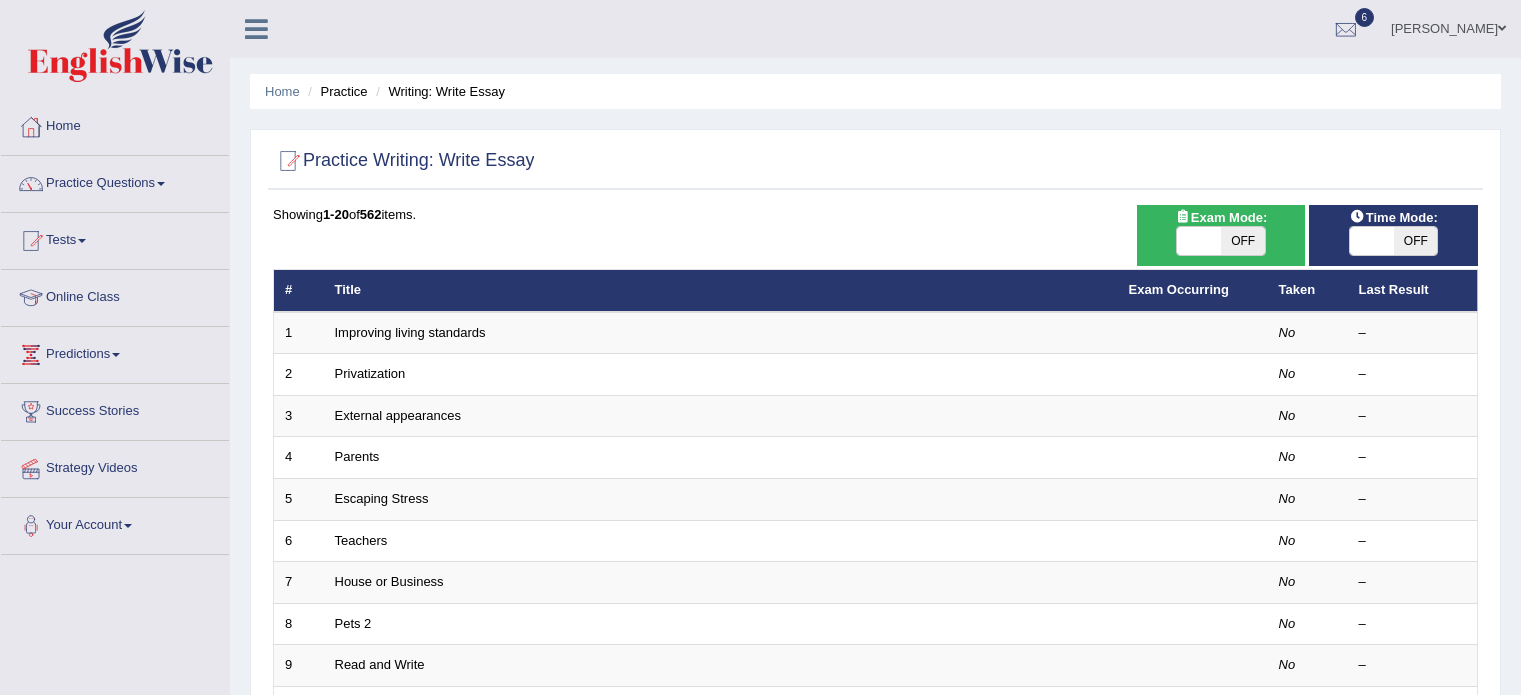 scroll, scrollTop: 0, scrollLeft: 0, axis: both 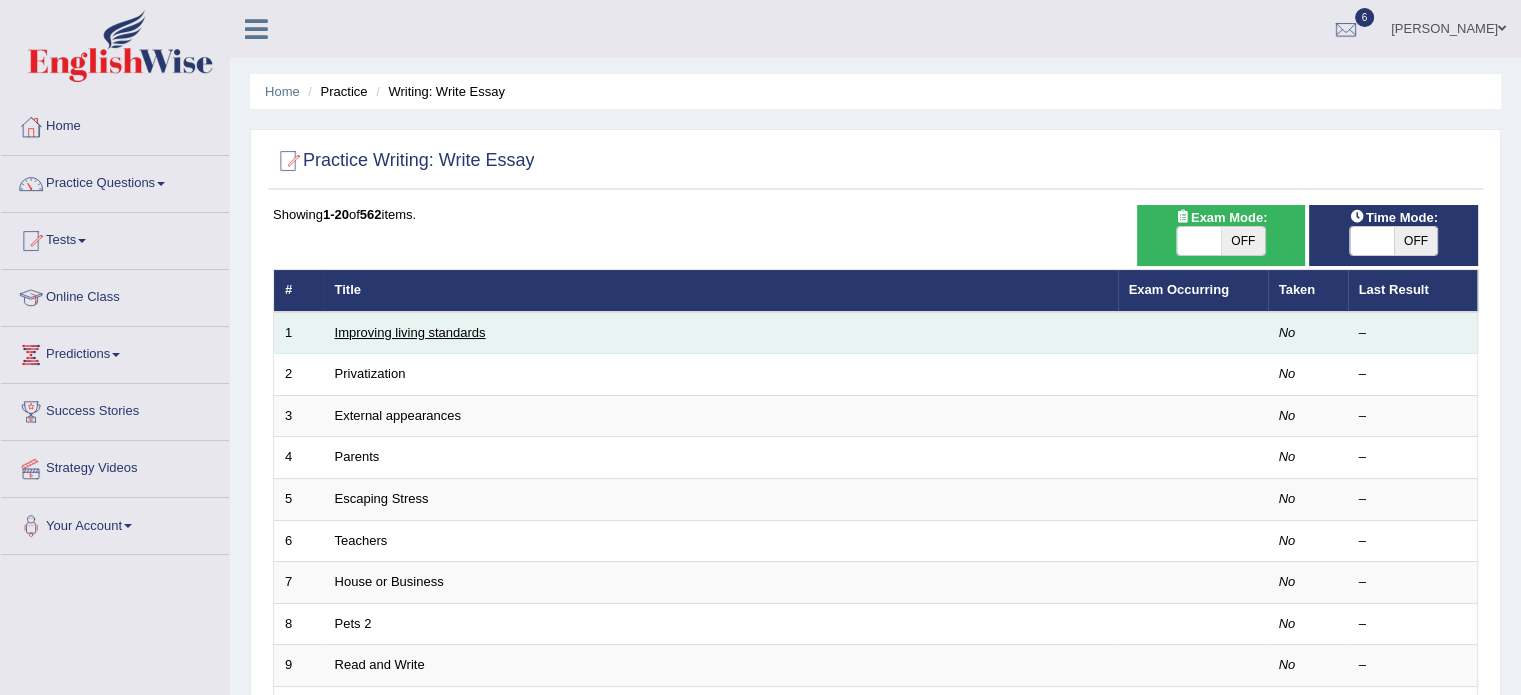 click on "Improving living standards" at bounding box center [410, 332] 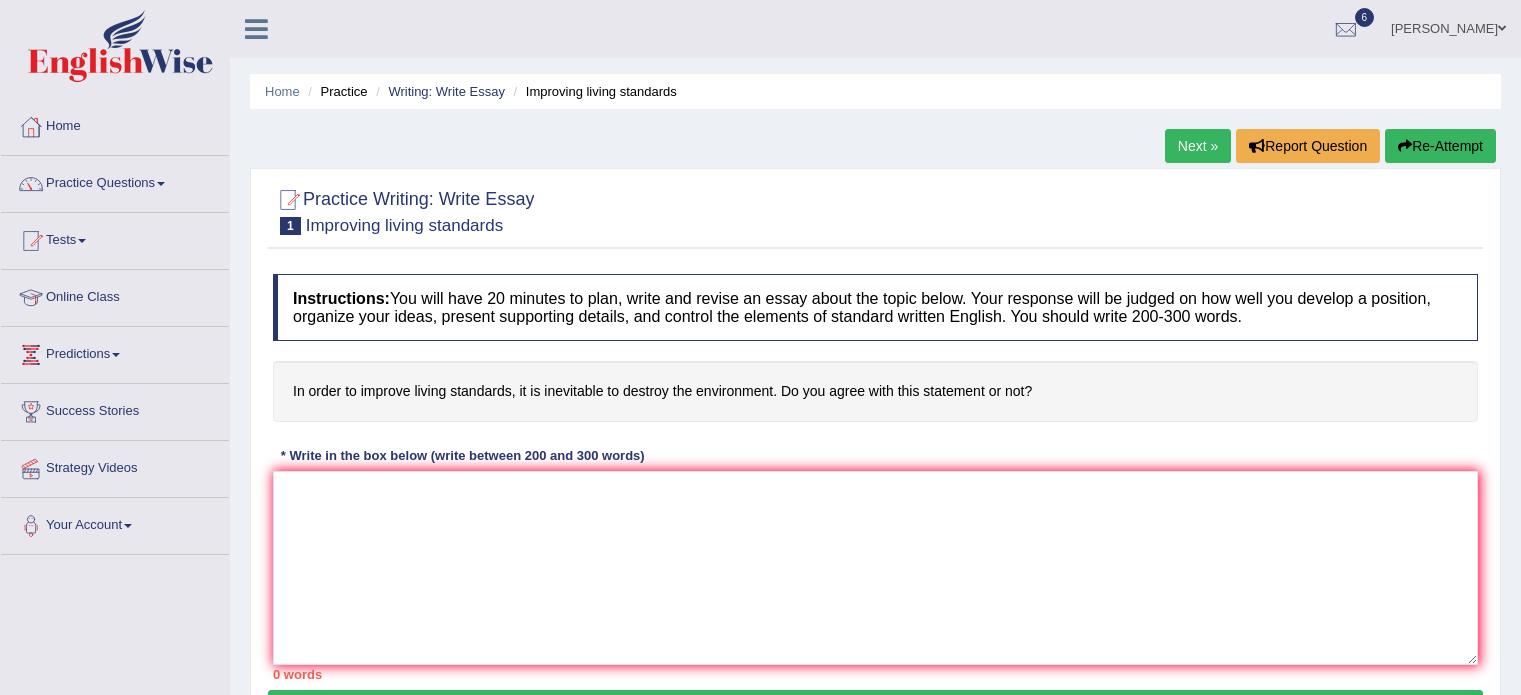 scroll, scrollTop: 0, scrollLeft: 0, axis: both 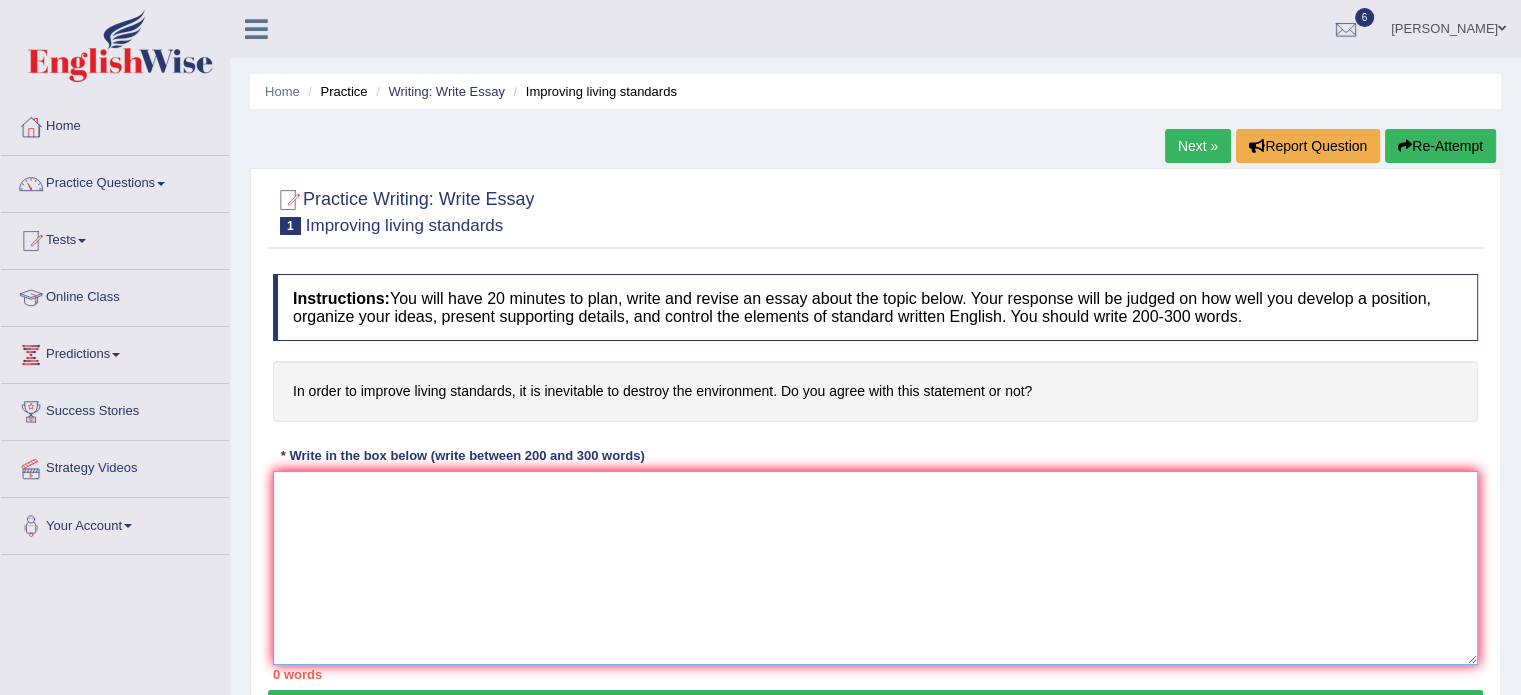 click at bounding box center (875, 568) 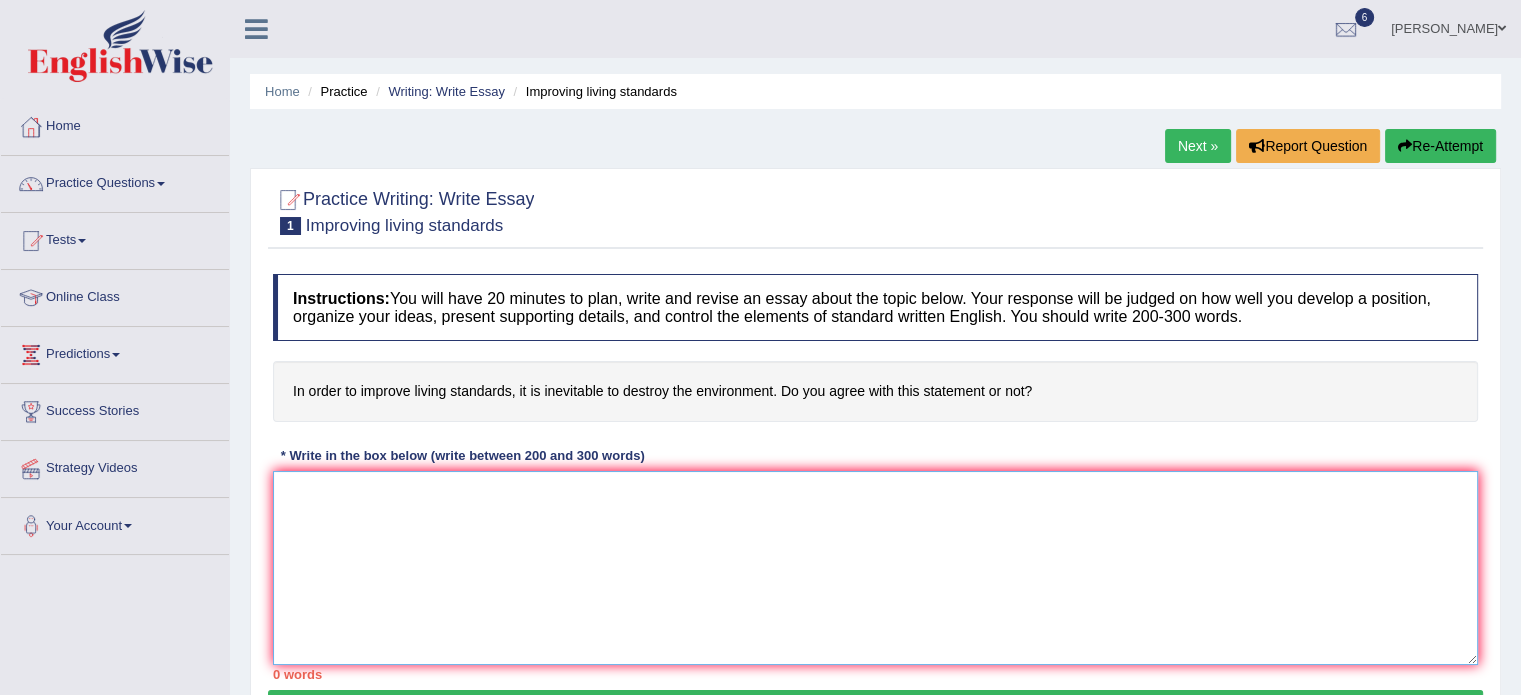 paste on "The increasing influence of [essay topic] on our lives has ignited numerous discussions.
This matter is particularly pertinent due to its effects on both individuals and communities.
In this essay, I will examine the advantages and disadvantages of [essay topic] and their
implications for society.
One of the primary advantages of (essay topic) lies in its significant enhancement of
(benefit 1). This is further supported by the fact that it also contributes to (benefit 2).
Research has demonstrated that (essay topic/keywords) has had a substantial impact
on..., yielding positive outcomes for a wide range of individuals. Moreover, an additional
benefit of (essay topic) is its ability to (benefit 3). Consequently, the advantages of (essay
topic) are essential for promoting both individual and societal success.
Nonetheless, despite its advantages, (essay topic) can also give rise to considerable
challenges. For instance, the inappropriate use of (essay topic) has resulted in issues
such as (drawback 1). Numero..." 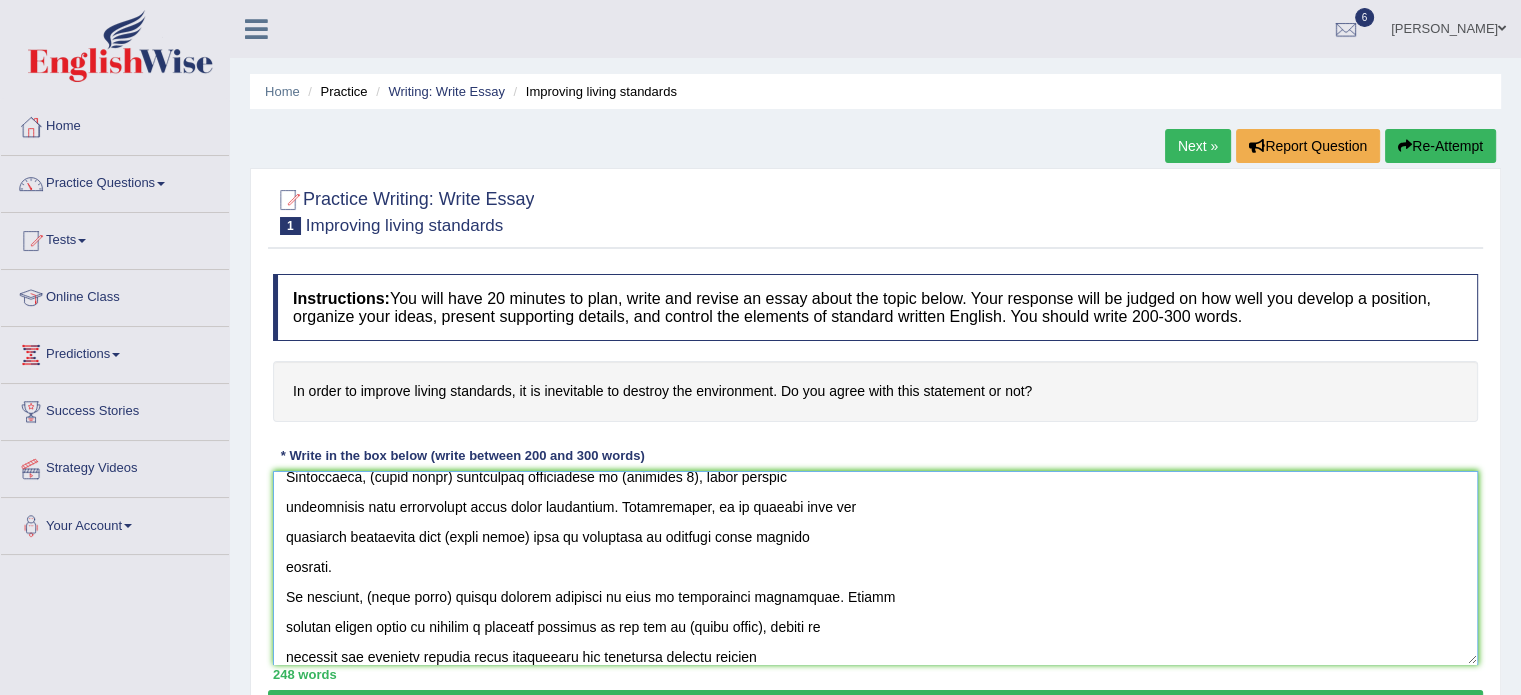 scroll, scrollTop: 0, scrollLeft: 0, axis: both 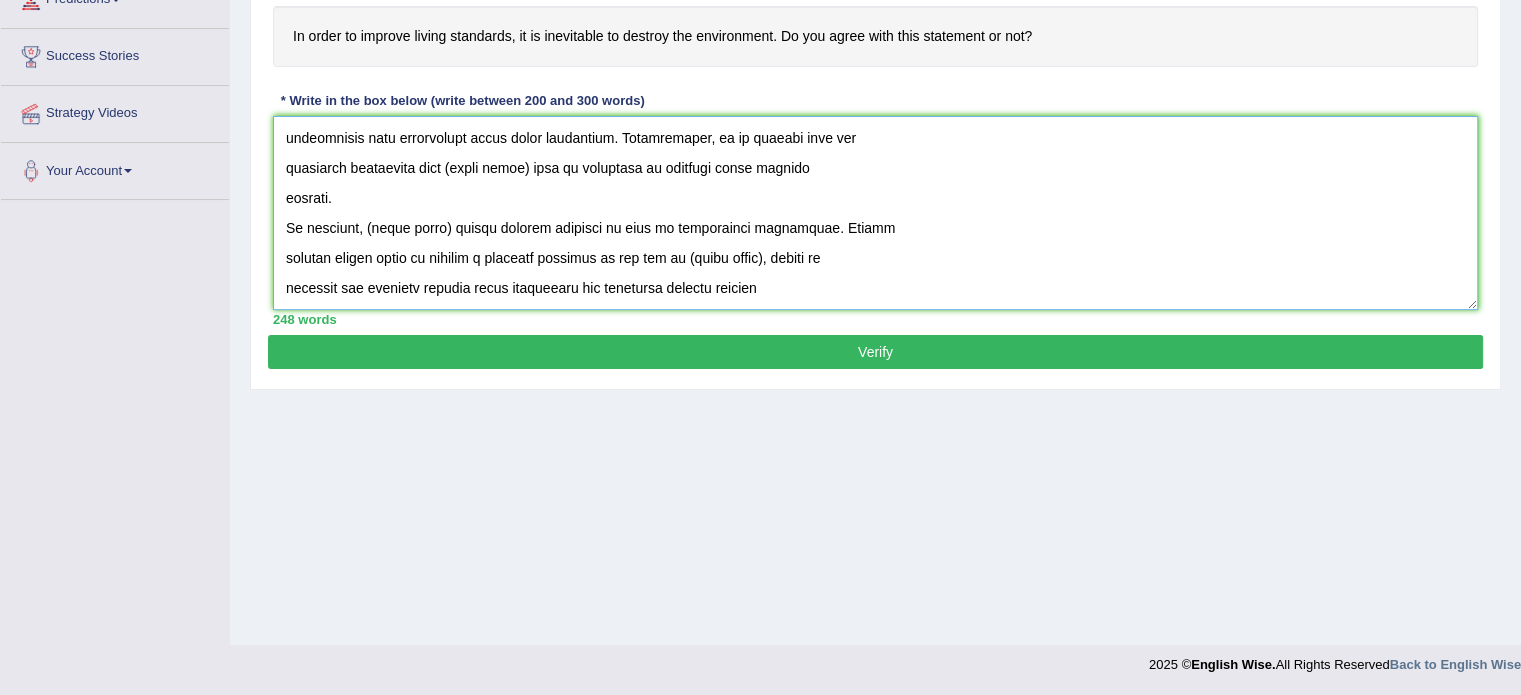 drag, startPoint x: 286, startPoint y: 499, endPoint x: 827, endPoint y: 372, distance: 555.7068 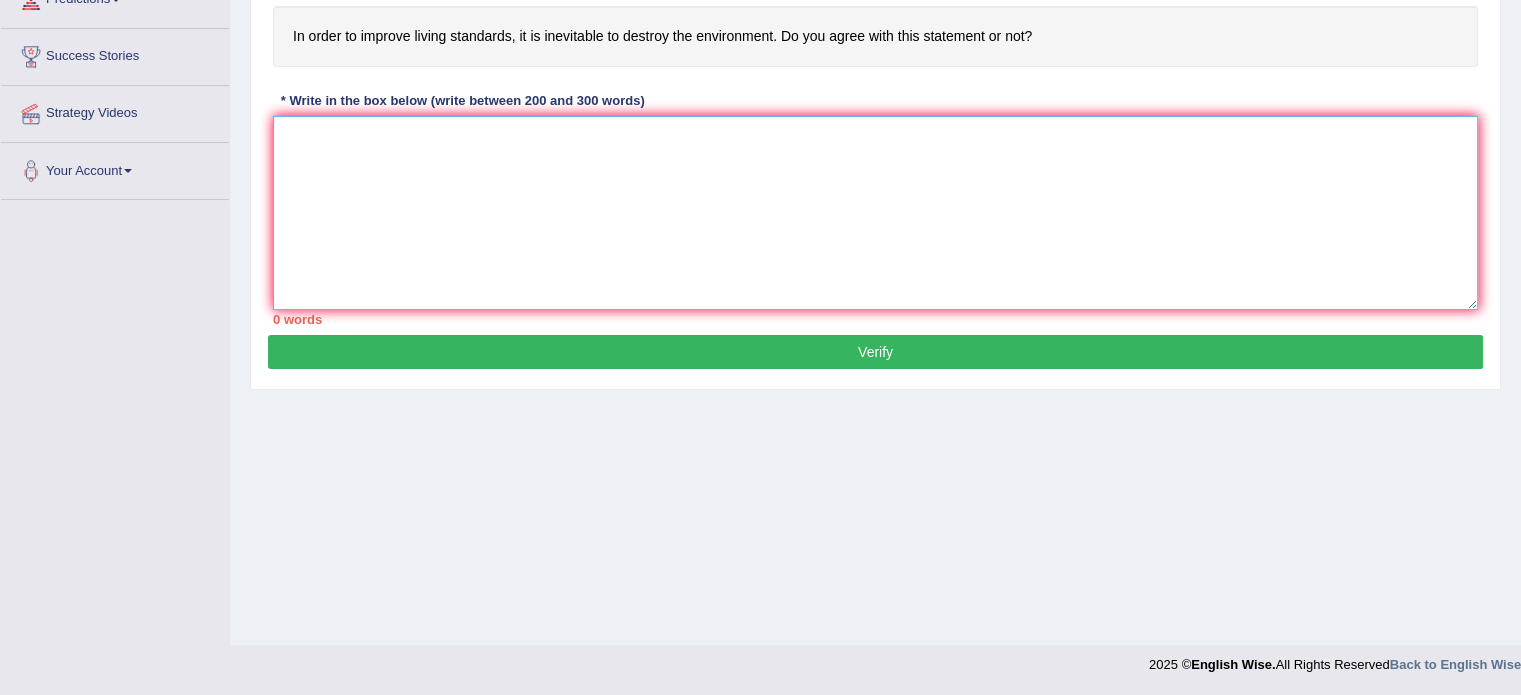 scroll, scrollTop: 0, scrollLeft: 0, axis: both 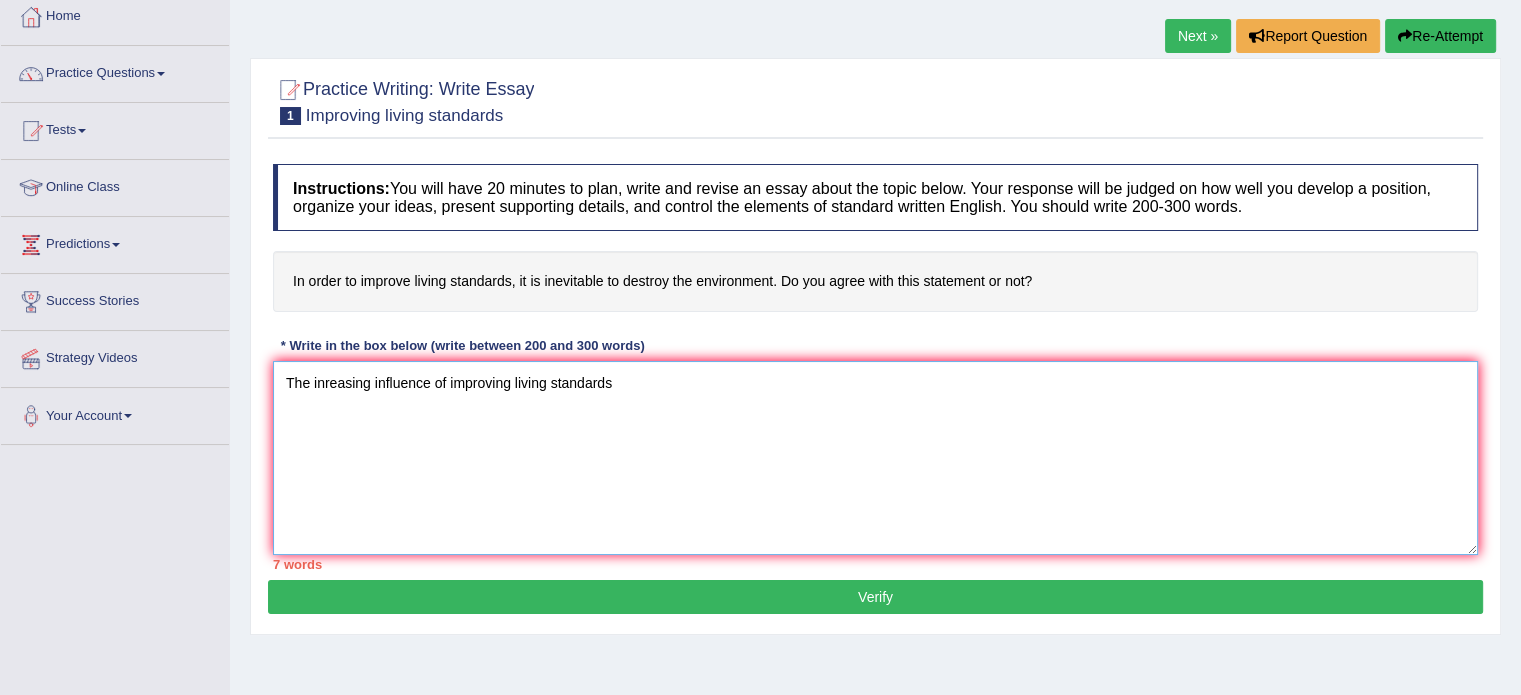 click on "The inreasing influence of improving living standards" at bounding box center [875, 458] 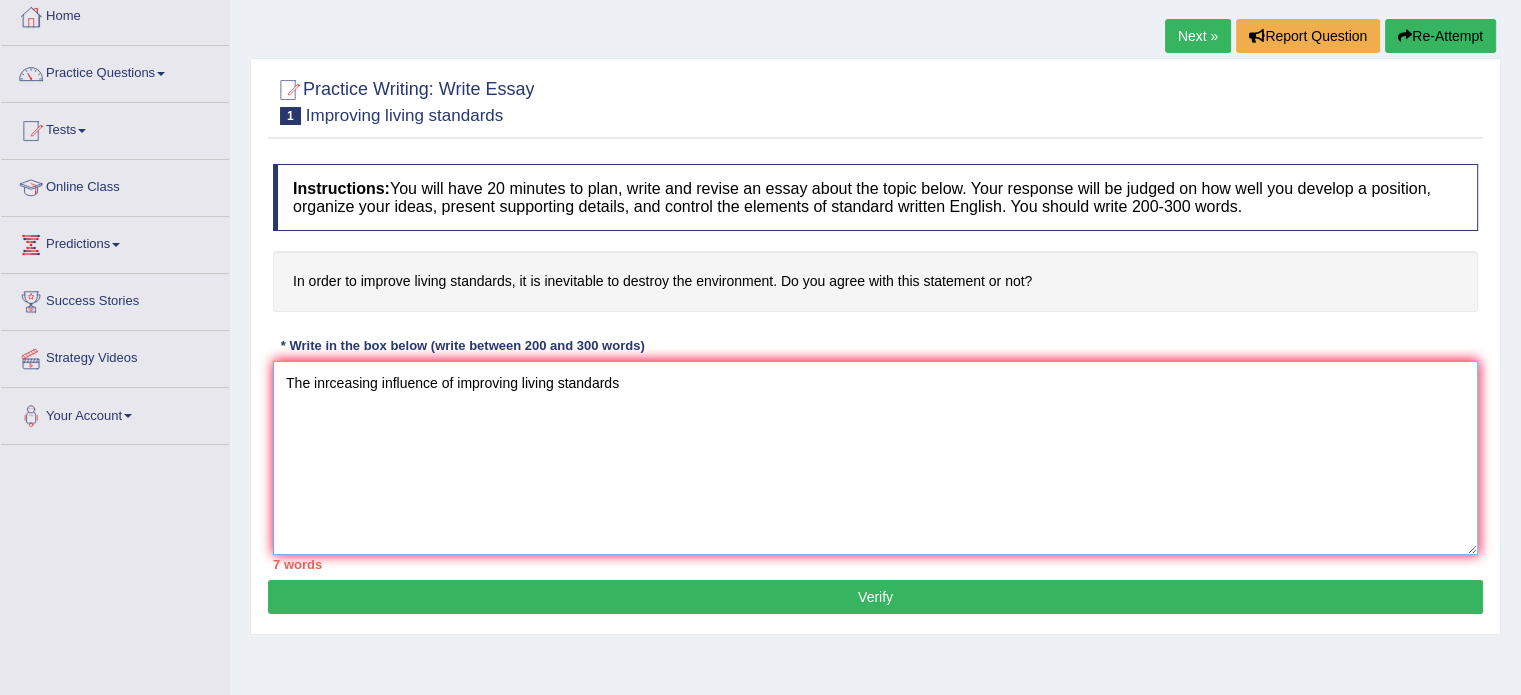 click on "The inrceasing influence of improving living standards" at bounding box center (875, 458) 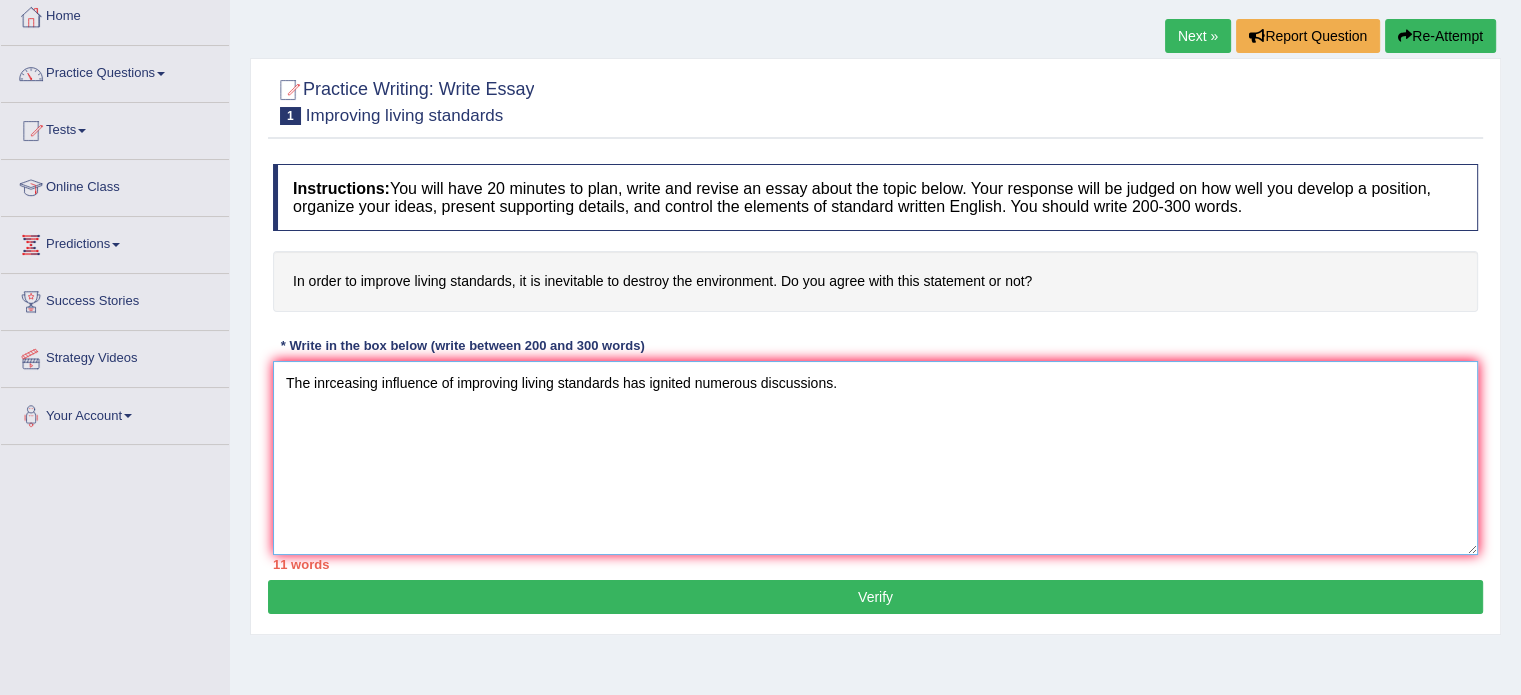 click on "The inrceasing influence of improving living standards has ignited numerous discussions." at bounding box center (875, 458) 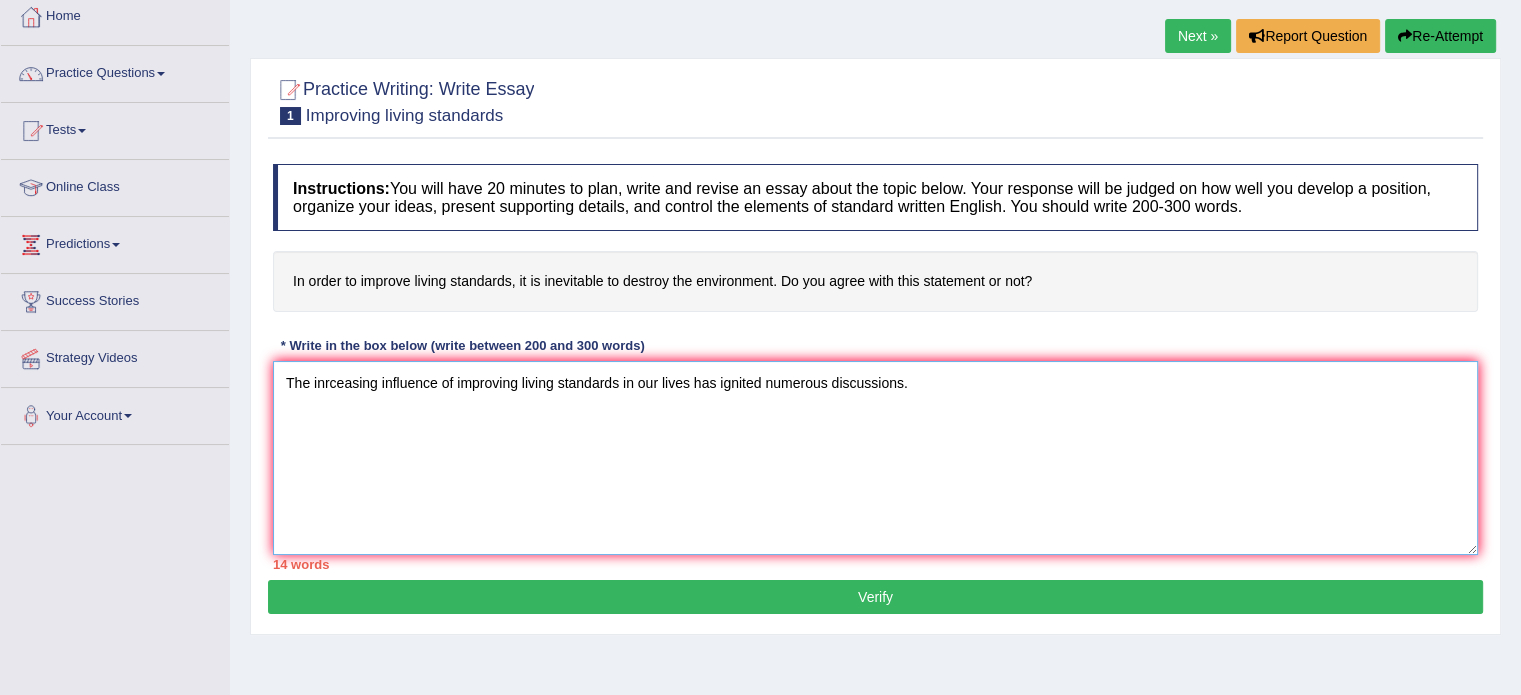 click on "The inrceasing influence of improving living standards in our lives has ignited numerous discussions." at bounding box center [875, 458] 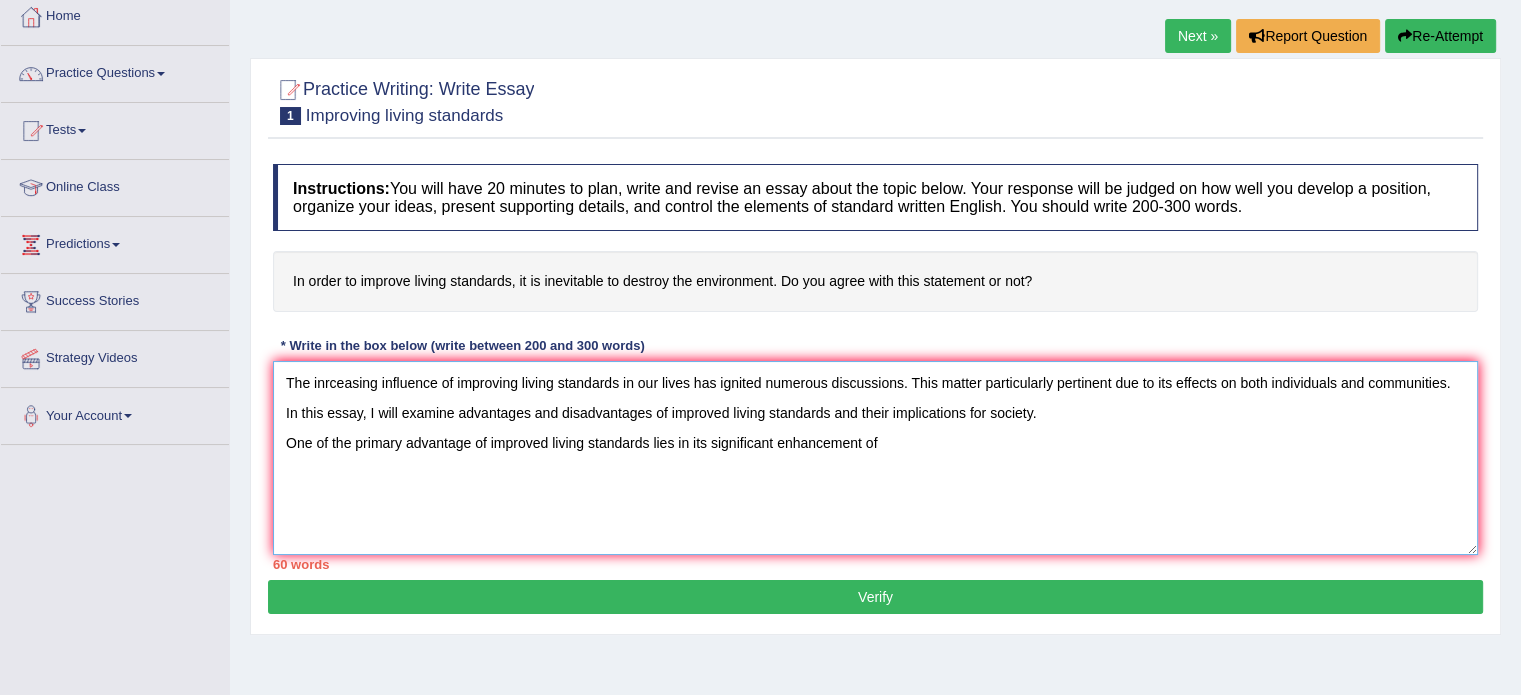 click on "The inrceasing influence of improving living standards in our lives has ignited numerous discussions. This matter particularly pertinent due to its effects on both individuals and communities. In this essay, I will examine advantages and disadvantages of improved living standards and their implications for society.
One of the primary advantage of improved living standards lies in its significant enhancement of" at bounding box center (875, 458) 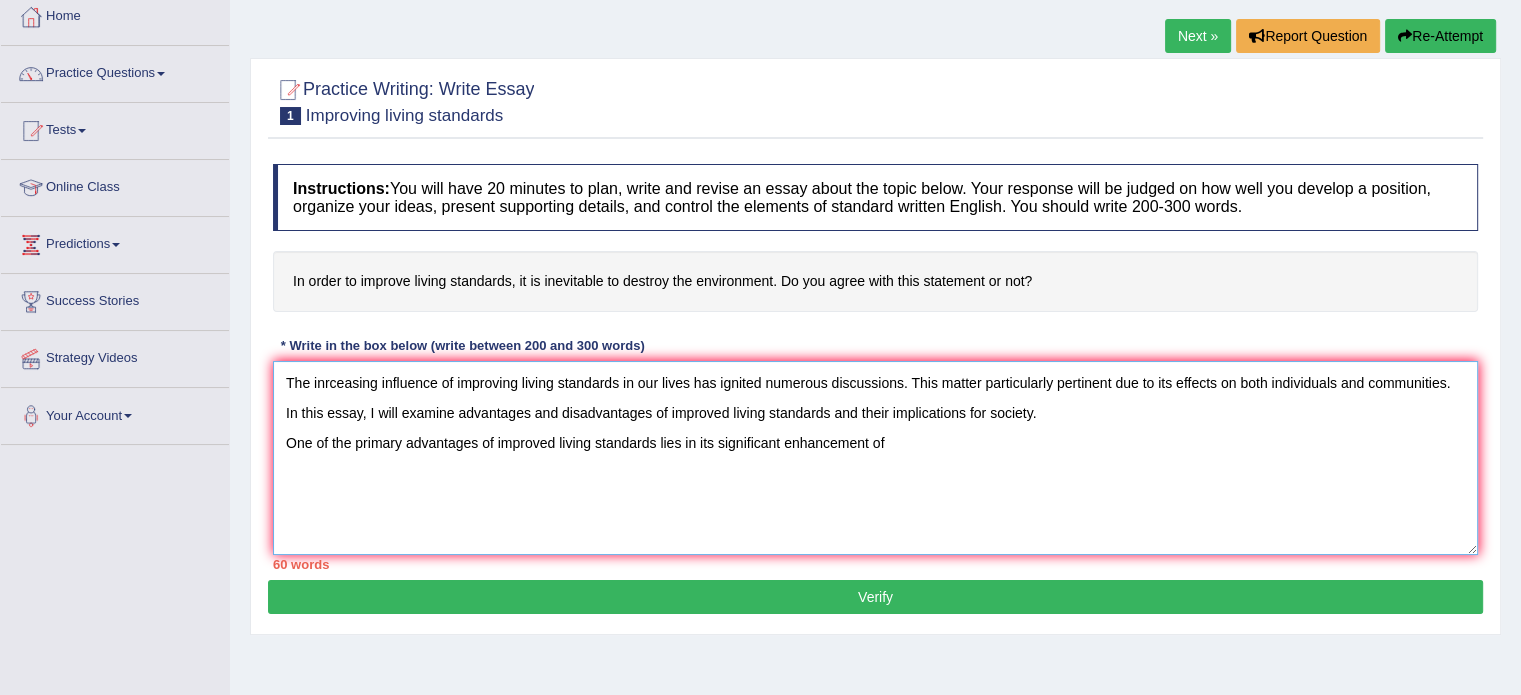 click on "The inrceasing influence of improving living standards in our lives has ignited numerous discussions. This matter particularly pertinent due to its effects on both individuals and communities. In this essay, I will examine advantages and disadvantages of improved living standards and their implications for society.
One of the primary advantages of improved living standards lies in its significant enhancement of" at bounding box center (875, 458) 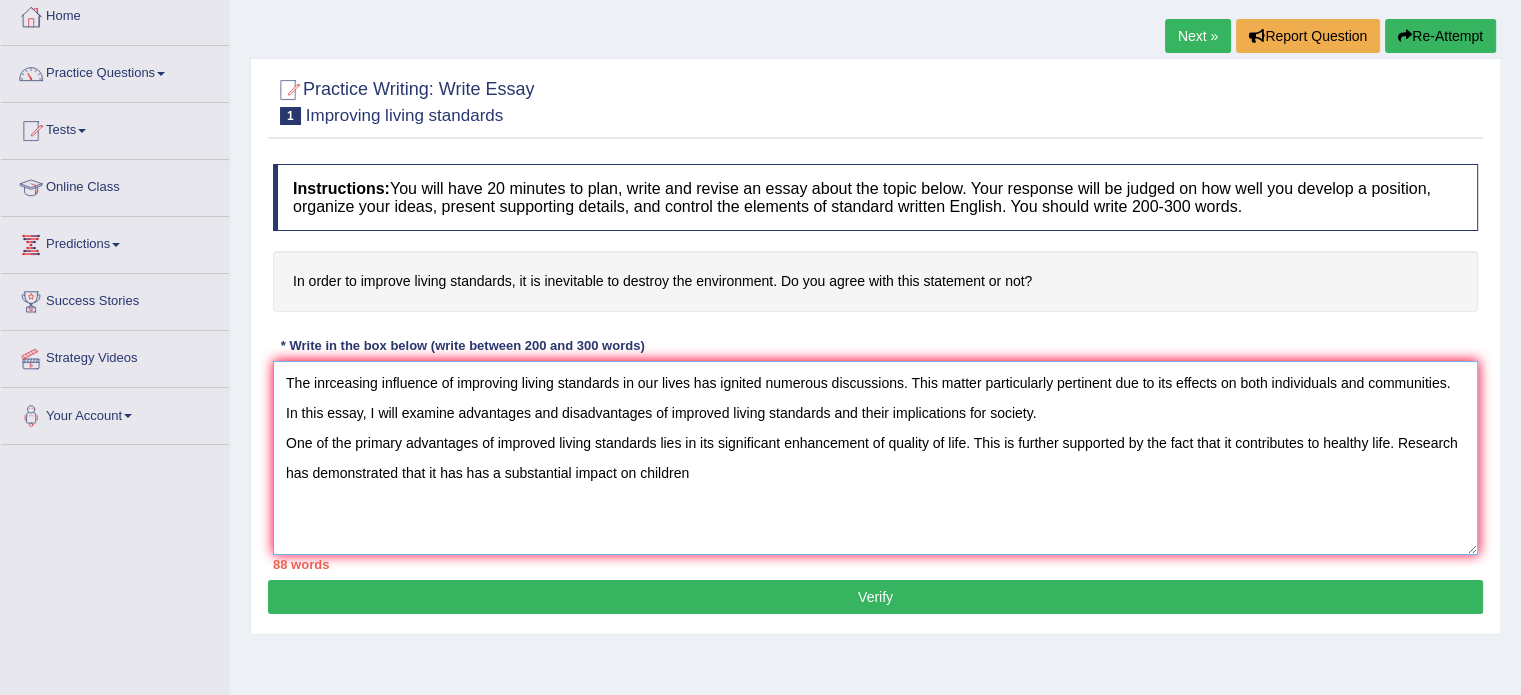click on "The inrceasing influence of improving living standards in our lives has ignited numerous discussions. This matter particularly pertinent due to its effects on both individuals and communities. In this essay, I will examine advantages and disadvantages of improved living standards and their implications for society.
One of the primary advantages of improved living standards lies in its significant enhancement of quality of life. This is further supported by the fact that it contributes to healthy life. Research has demonstrated that it has has a substantial impact on children" at bounding box center [875, 458] 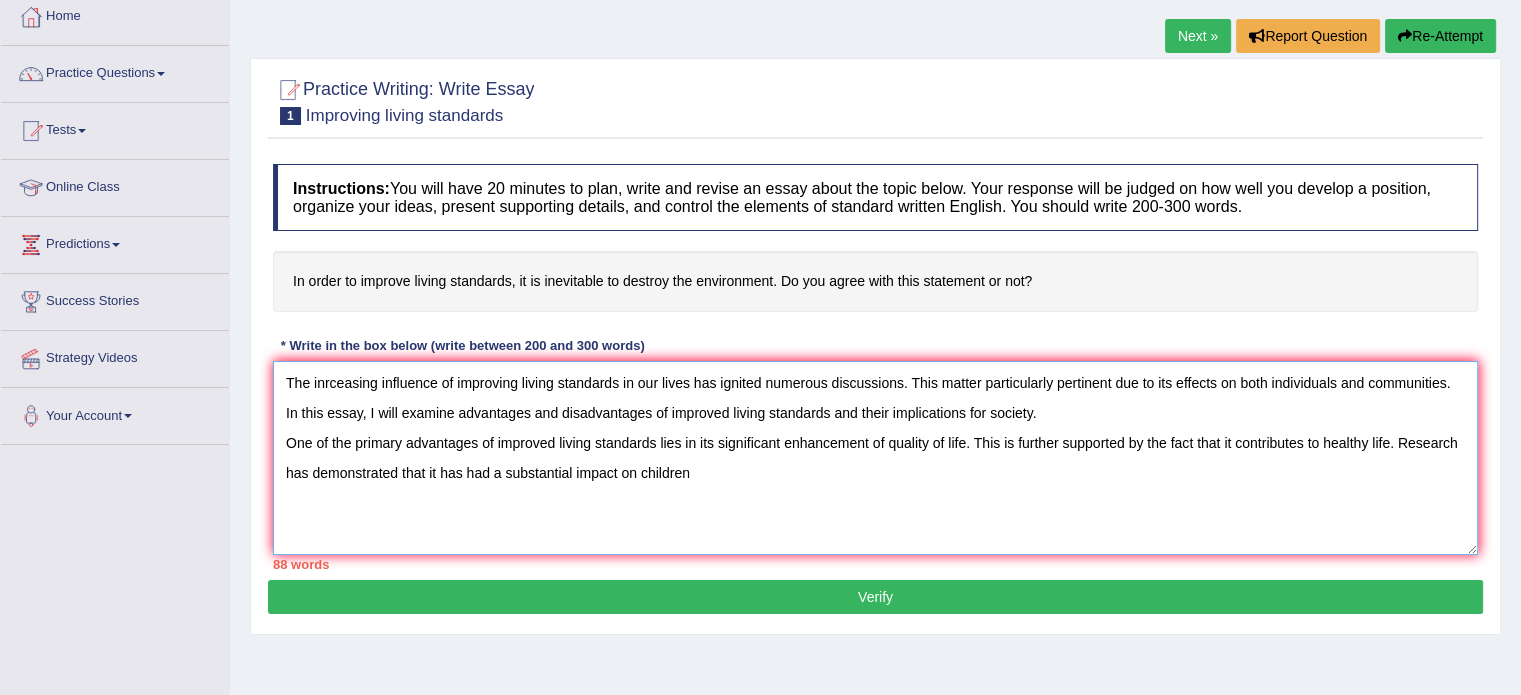 click on "The inrceasing influence of improving living standards in our lives has ignited numerous discussions. This matter particularly pertinent due to its effects on both individuals and communities. In this essay, I will examine advantages and disadvantages of improved living standards and their implications for society.
One of the primary advantages of improved living standards lies in its significant enhancement of quality of life. This is further supported by the fact that it contributes to healthy life. Research has demonstrated that it has had a substantial impact on children" at bounding box center [875, 458] 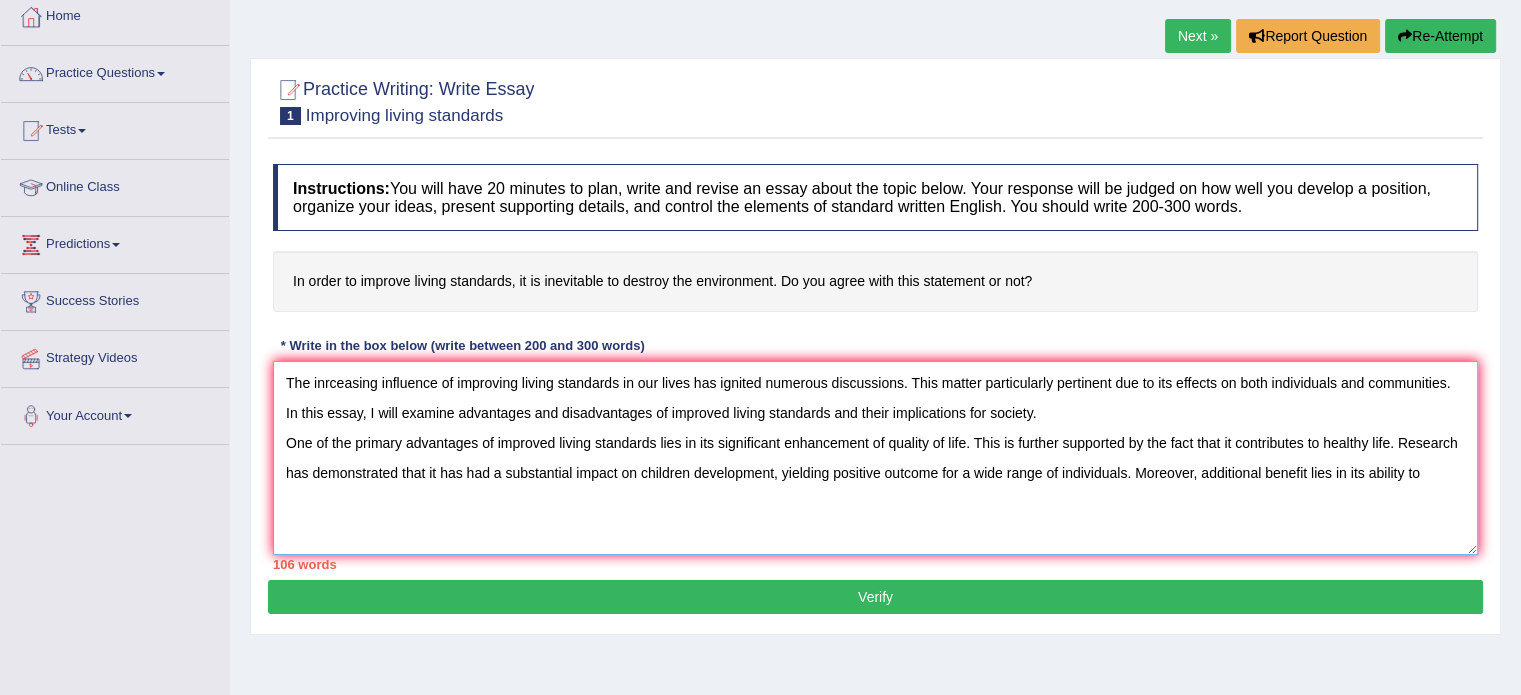 click on "The inrceasing influence of improving living standards in our lives has ignited numerous discussions. This matter particularly pertinent due to its effects on both individuals and communities. In this essay, I will examine advantages and disadvantages of improved living standards and their implications for society.
One of the primary advantages of improved living standards lies in its significant enhancement of quality of life. This is further supported by the fact that it contributes to healthy life. Research has demonstrated that it has had a substantial impact on children development, yielding positive outcome for a wide range of individuals. Moreover, additional benefit lies in its ability to" at bounding box center (875, 458) 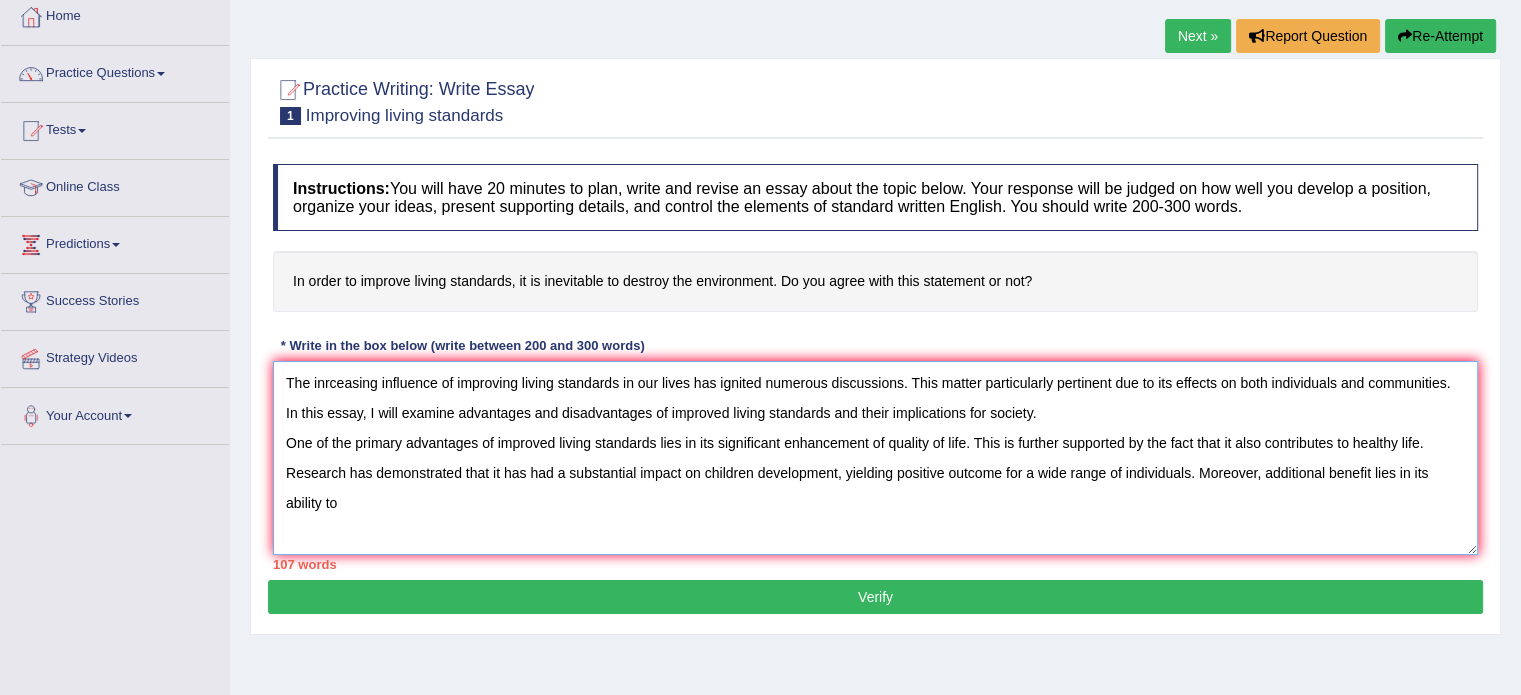click on "The inrceasing influence of improving living standards in our lives has ignited numerous discussions. This matter particularly pertinent due to its effects on both individuals and communities. In this essay, I will examine advantages and disadvantages of improved living standards and their implications for society.
One of the primary advantages of improved living standards lies in its significant enhancement of quality of life. This is further supported by the fact that it also contributes to healthy life. Research has demonstrated that it has had a substantial impact on children development, yielding positive outcome for a wide range of individuals. Moreover, additional benefit lies in its ability to" at bounding box center [875, 458] 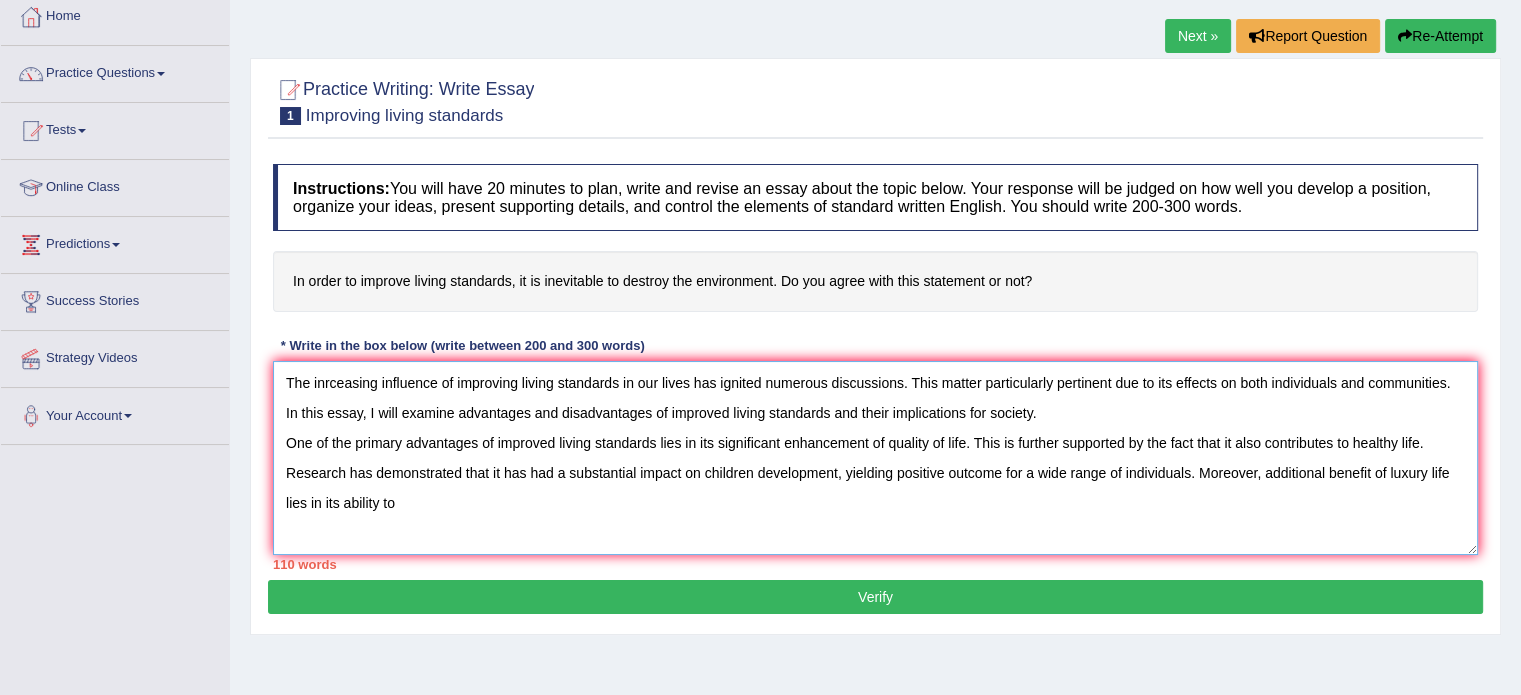 click on "The inrceasing influence of improving living standards in our lives has ignited numerous discussions. This matter particularly pertinent due to its effects on both individuals and communities. In this essay, I will examine advantages and disadvantages of improved living standards and their implications for society.
One of the primary advantages of improved living standards lies in its significant enhancement of quality of life. This is further supported by the fact that it also contributes to healthy life. Research has demonstrated that it has had a substantial impact on children development, yielding positive outcome for a wide range of individuals. Moreover, additional benefit of luxury life lies in its ability to" at bounding box center [875, 458] 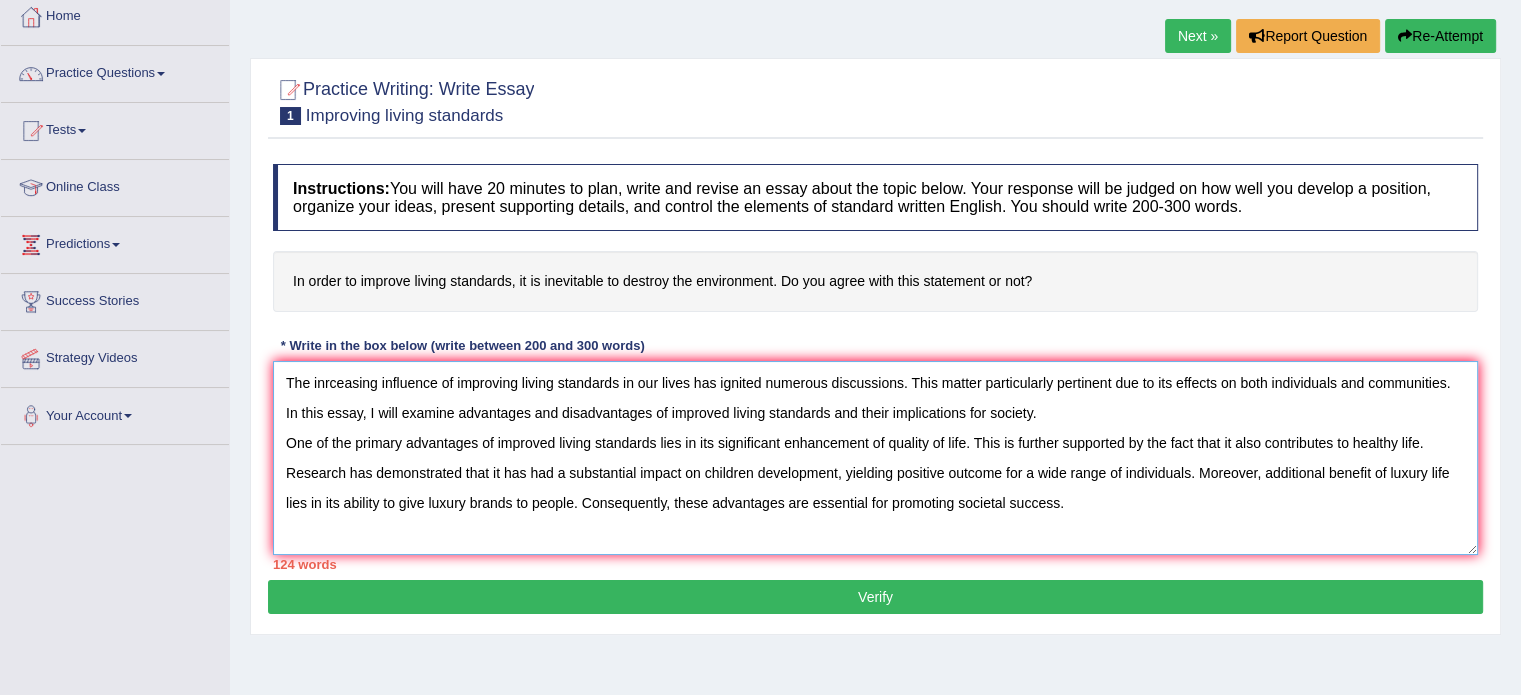 click on "The inrceasing influence of improving living standards in our lives has ignited numerous discussions. This matter particularly pertinent due to its effects on both individuals and communities. In this essay, I will examine advantages and disadvantages of improved living standards and their implications for society.
One of the primary advantages of improved living standards lies in its significant enhancement of quality of life. This is further supported by the fact that it also contributes to healthy life. Research has demonstrated that it has had a substantial impact on children development, yielding positive outcome for a wide range of individuals. Moreover, additional benefit of luxury life lies in its ability to give luxury brands to people. Consequently, these advantages are essential for promoting societal success." at bounding box center [875, 458] 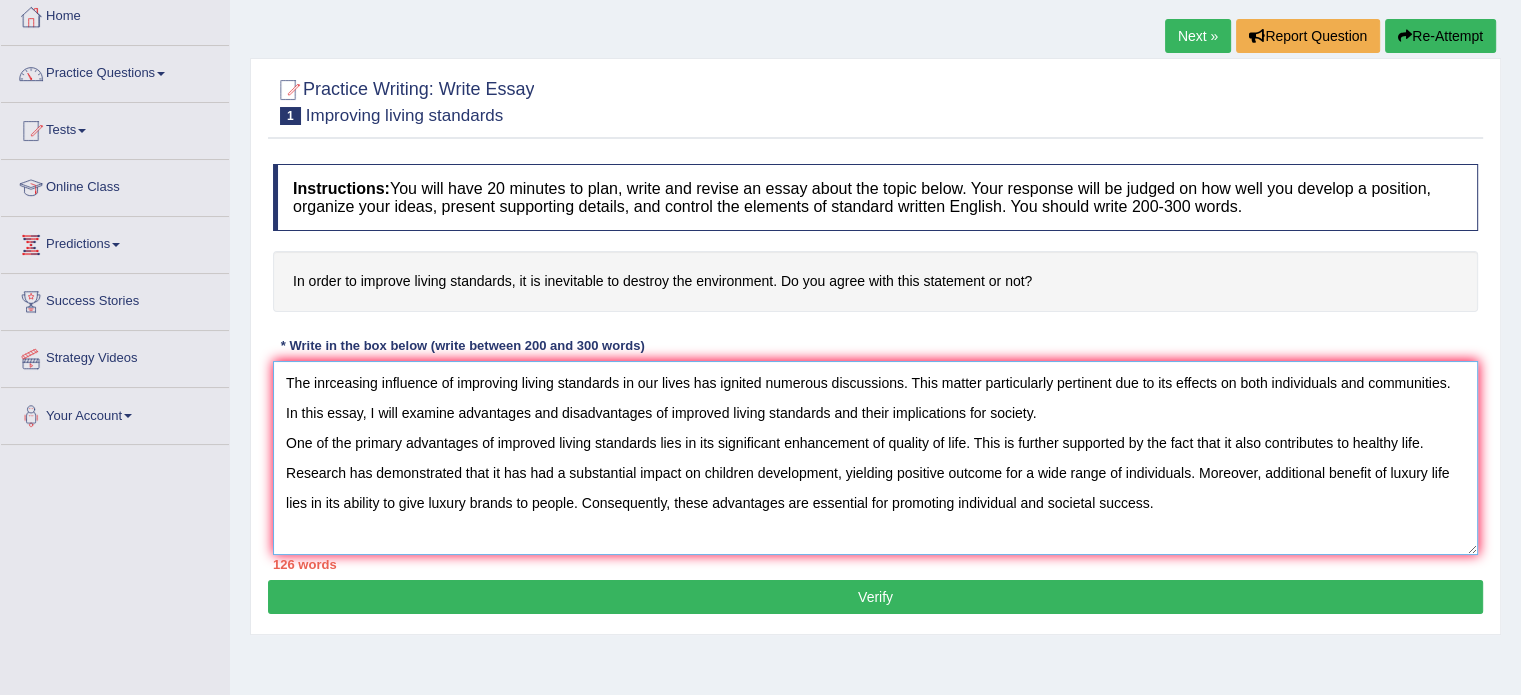 click on "The inrceasing influence of improving living standards in our lives has ignited numerous discussions. This matter particularly pertinent due to its effects on both individuals and communities. In this essay, I will examine advantages and disadvantages of improved living standards and their implications for society.
One of the primary advantages of improved living standards lies in its significant enhancement of quality of life. This is further supported by the fact that it also contributes to healthy life. Research has demonstrated that it has had a substantial impact on children development, yielding positive outcome for a wide range of individuals. Moreover, additional benefit of luxury life lies in its ability to give luxury brands to people. Consequently, these advantages are essential for promoting individual and societal success." at bounding box center [875, 458] 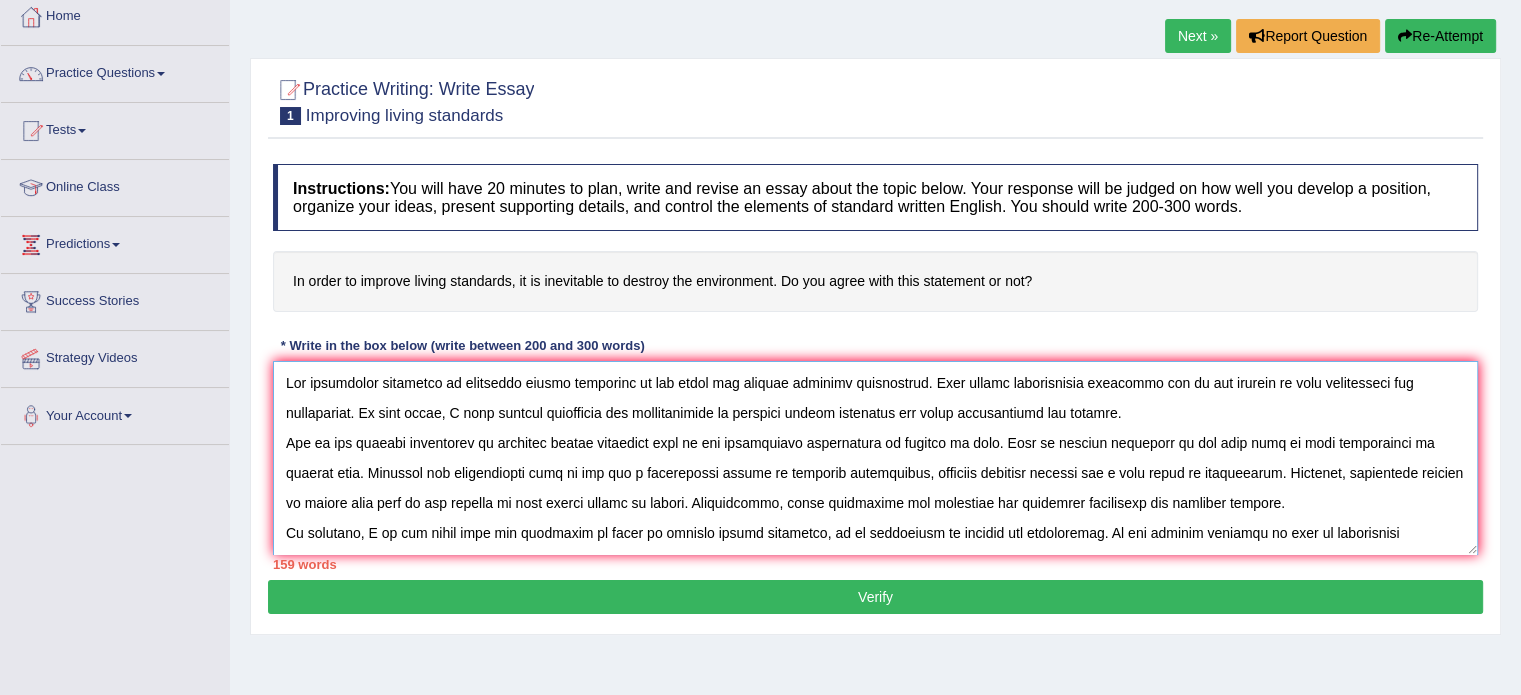 scroll, scrollTop: 16, scrollLeft: 0, axis: vertical 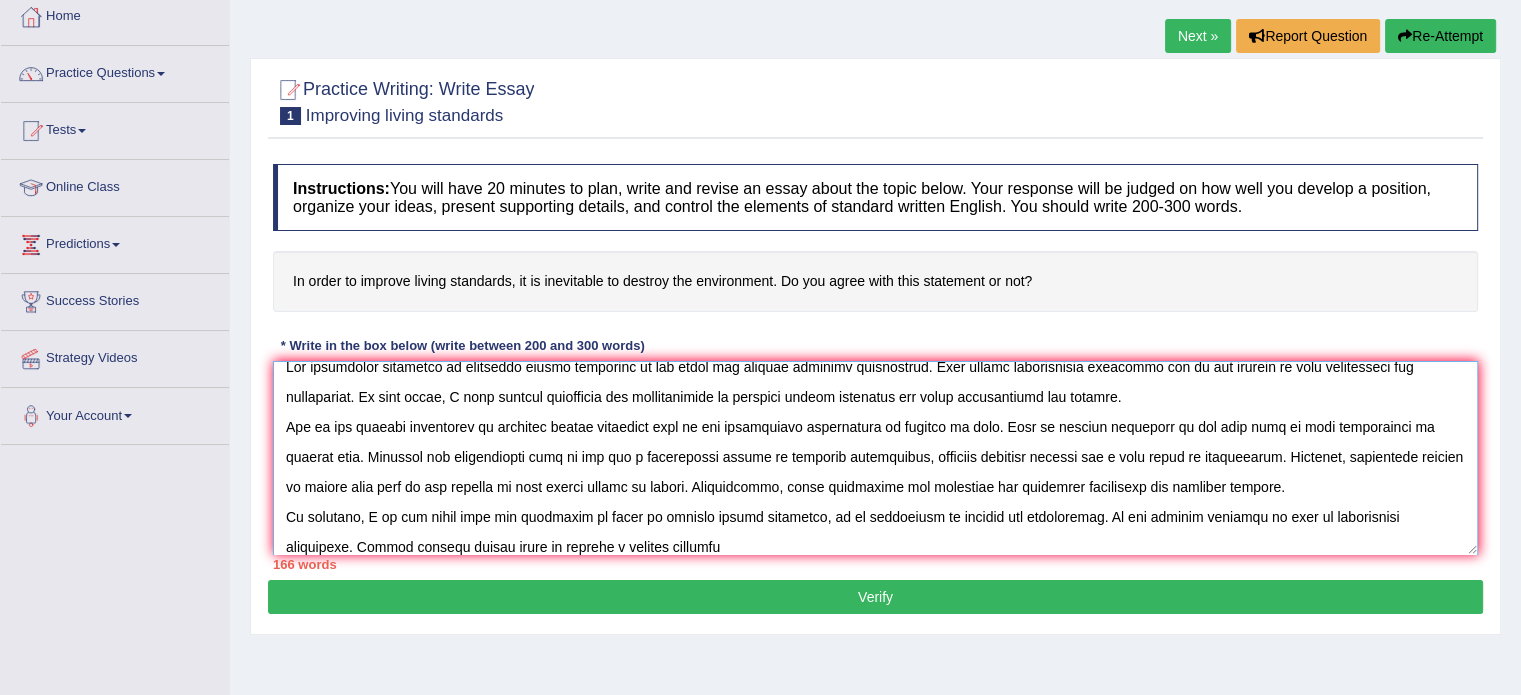 click at bounding box center (875, 458) 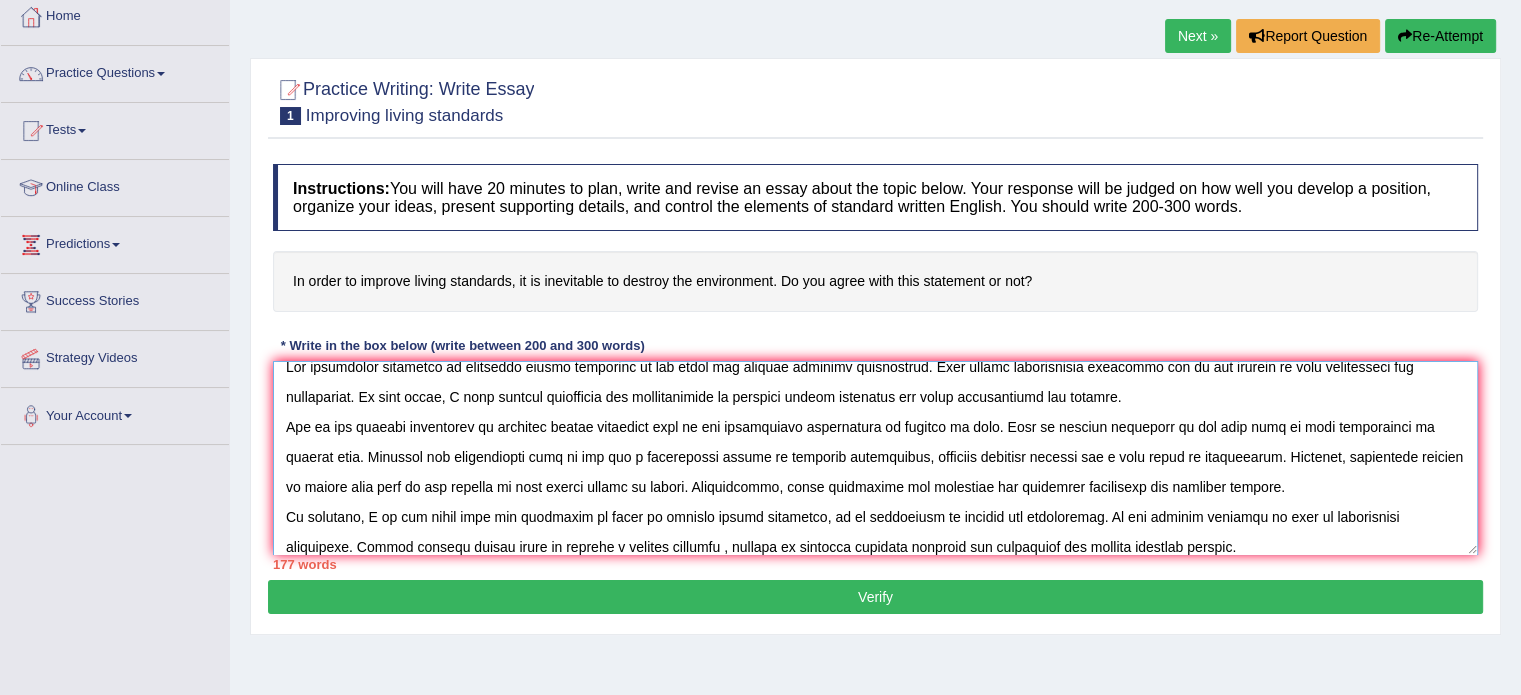 click at bounding box center (875, 458) 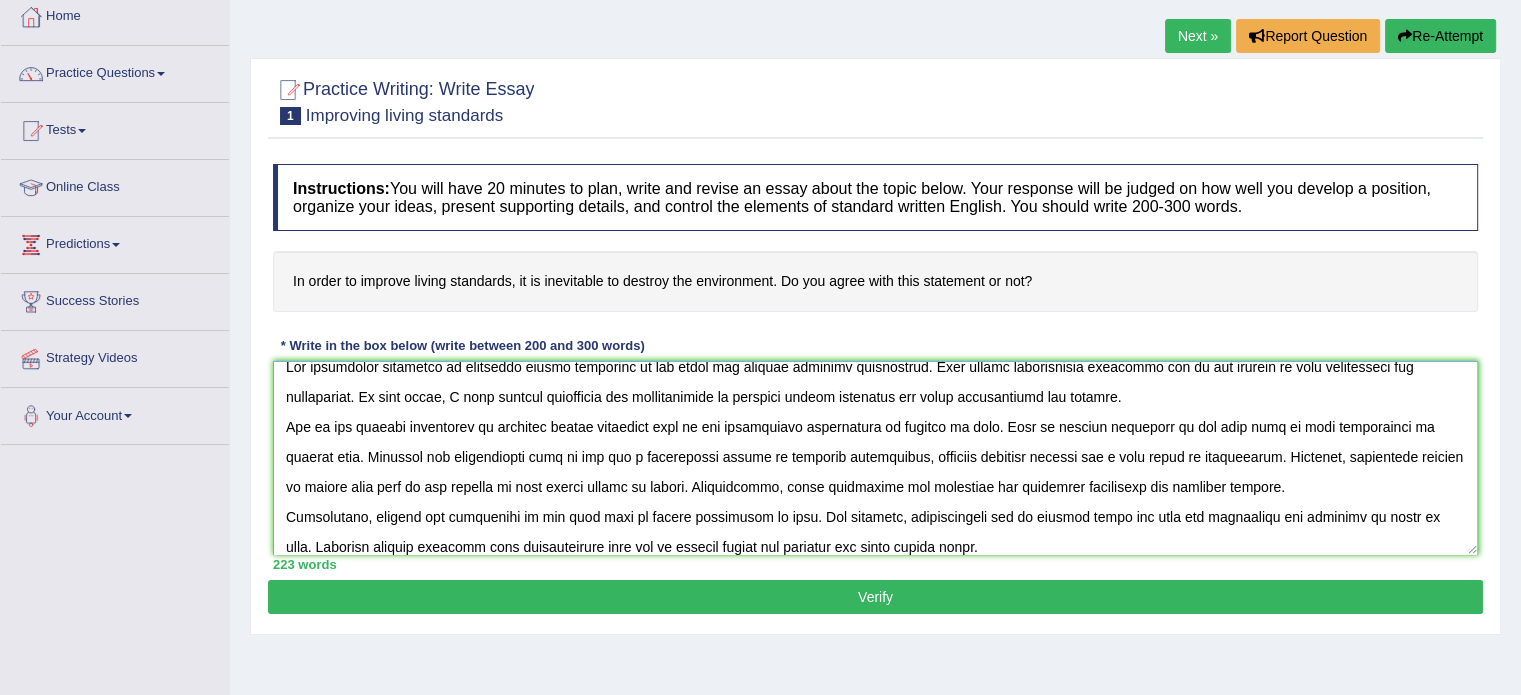 scroll, scrollTop: 89, scrollLeft: 0, axis: vertical 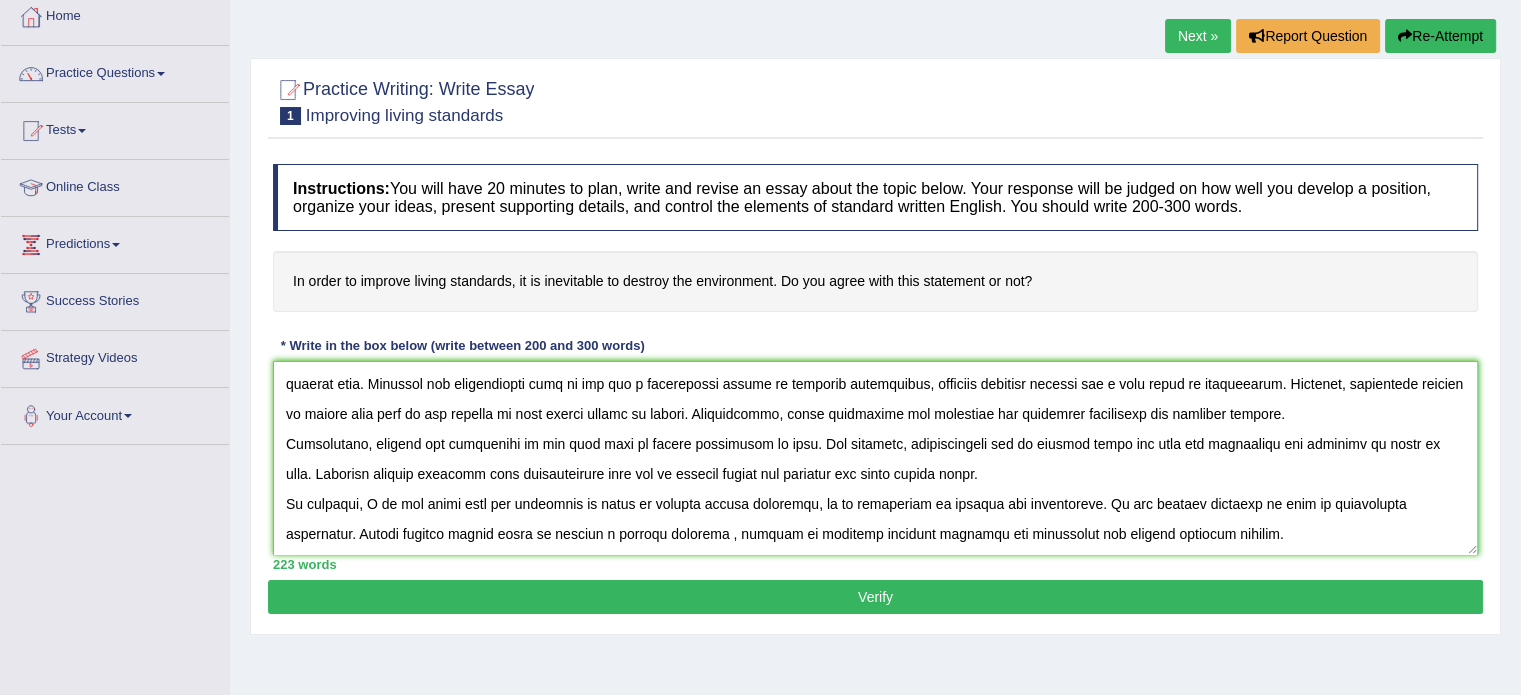 click at bounding box center [875, 458] 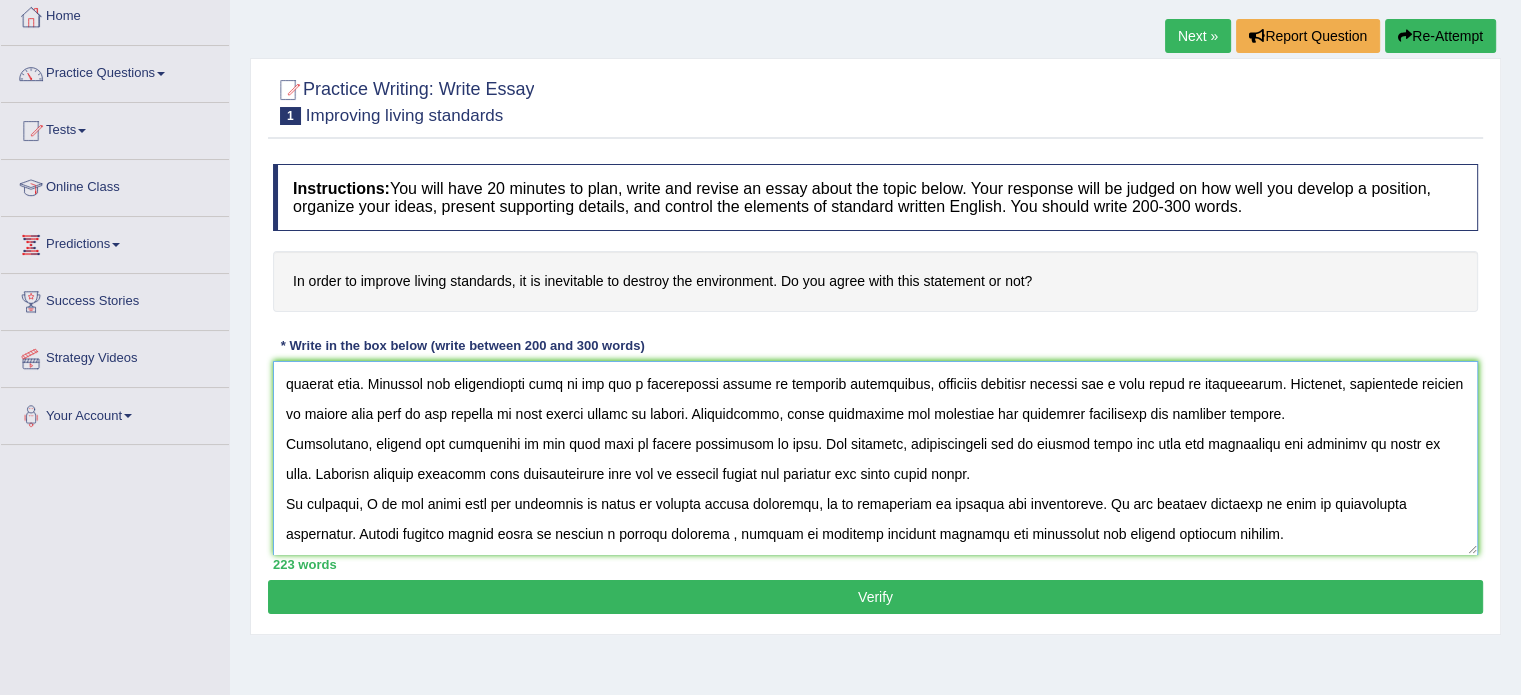 click at bounding box center (875, 458) 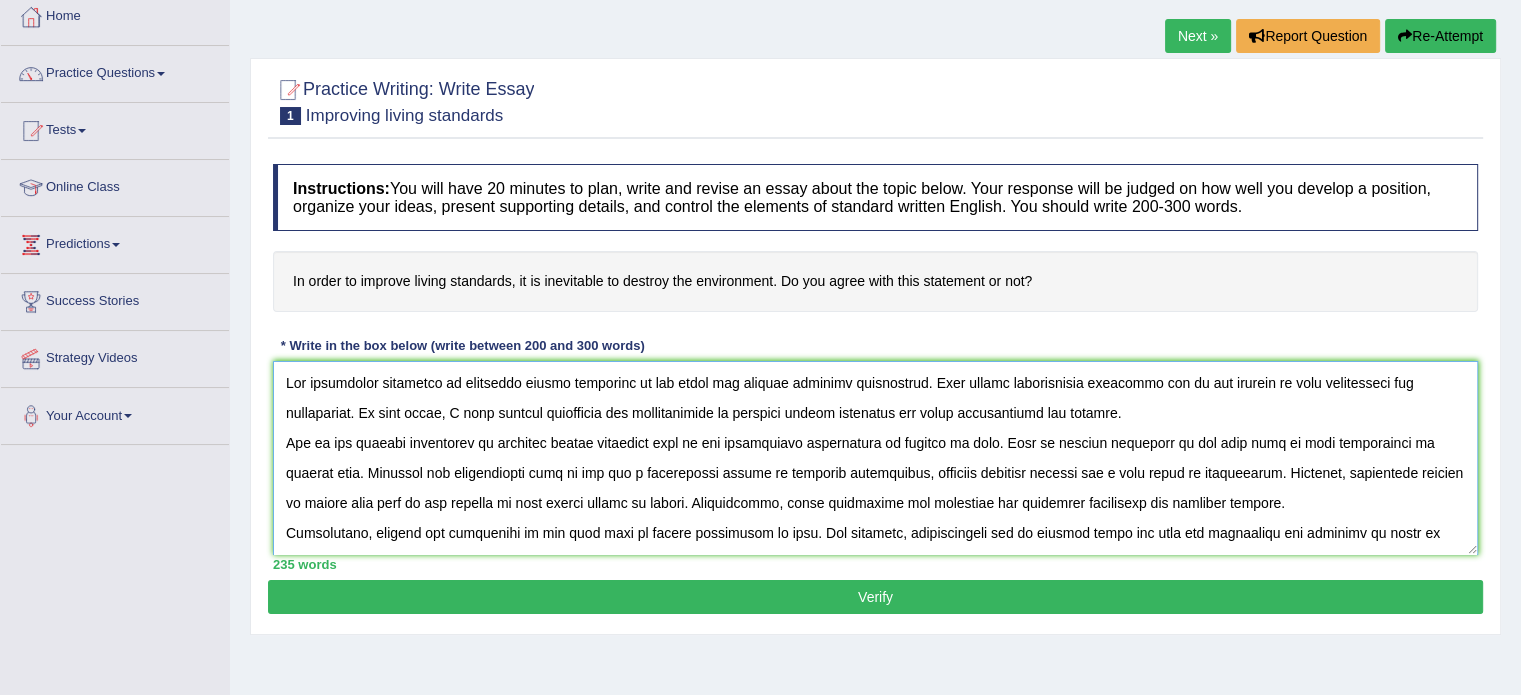 scroll, scrollTop: 120, scrollLeft: 0, axis: vertical 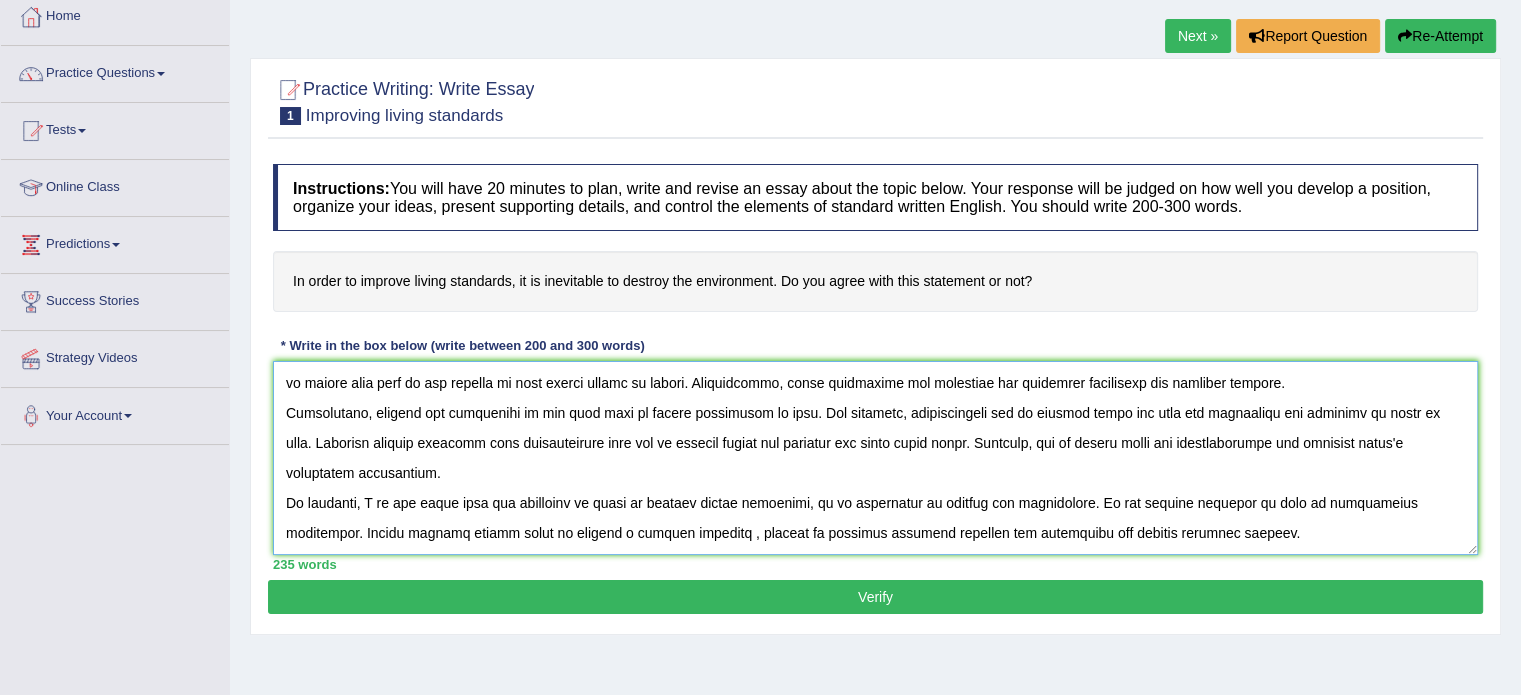 type on "The inrceasing influence of improving living standards in our lives has ignited numerous discussions. This matter particularly pertinent due to its effects on both individuals and communities. In this essay, I will examine advantages and disadvantages of improved living standards and their implications for society.
One of the primary advantages of improved living standards lies in its significant enhancement of quality of life. This is further supported by the fact that it also contributes to healthy life. Research has demonstrated that it has had a substantial impact on children development, yielding positive outcome for a wide range of individuals. Moreover, additional benefit of luxury life lies in its ability to give luxury brands to people. Consequently, these advantages are essential for promoting individual and societal success.
Nonetheless, despite its advantages it can give rise to severe challenges as well. For instance, inappropriate use of plastic items can harm the evironment for millions of ..." 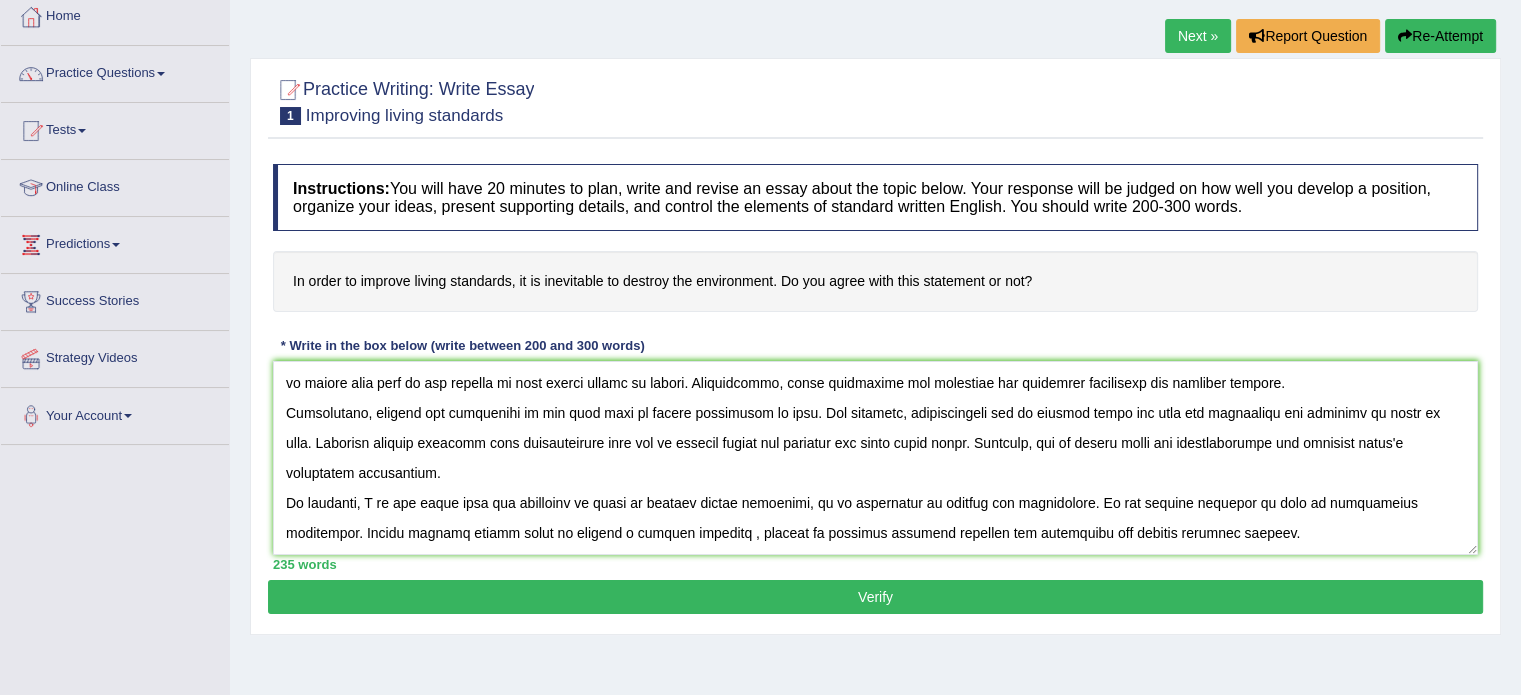 click on "Verify" at bounding box center (875, 597) 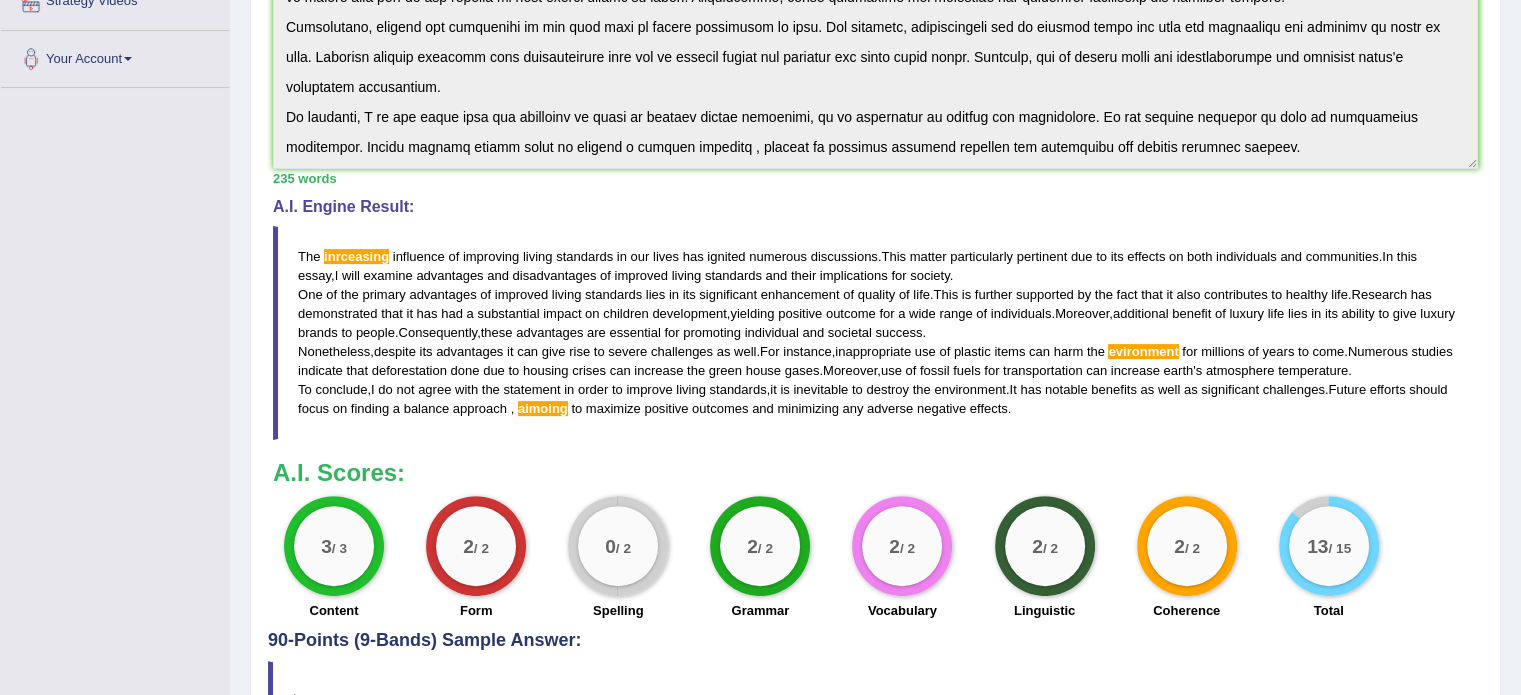 scroll, scrollTop: 468, scrollLeft: 0, axis: vertical 